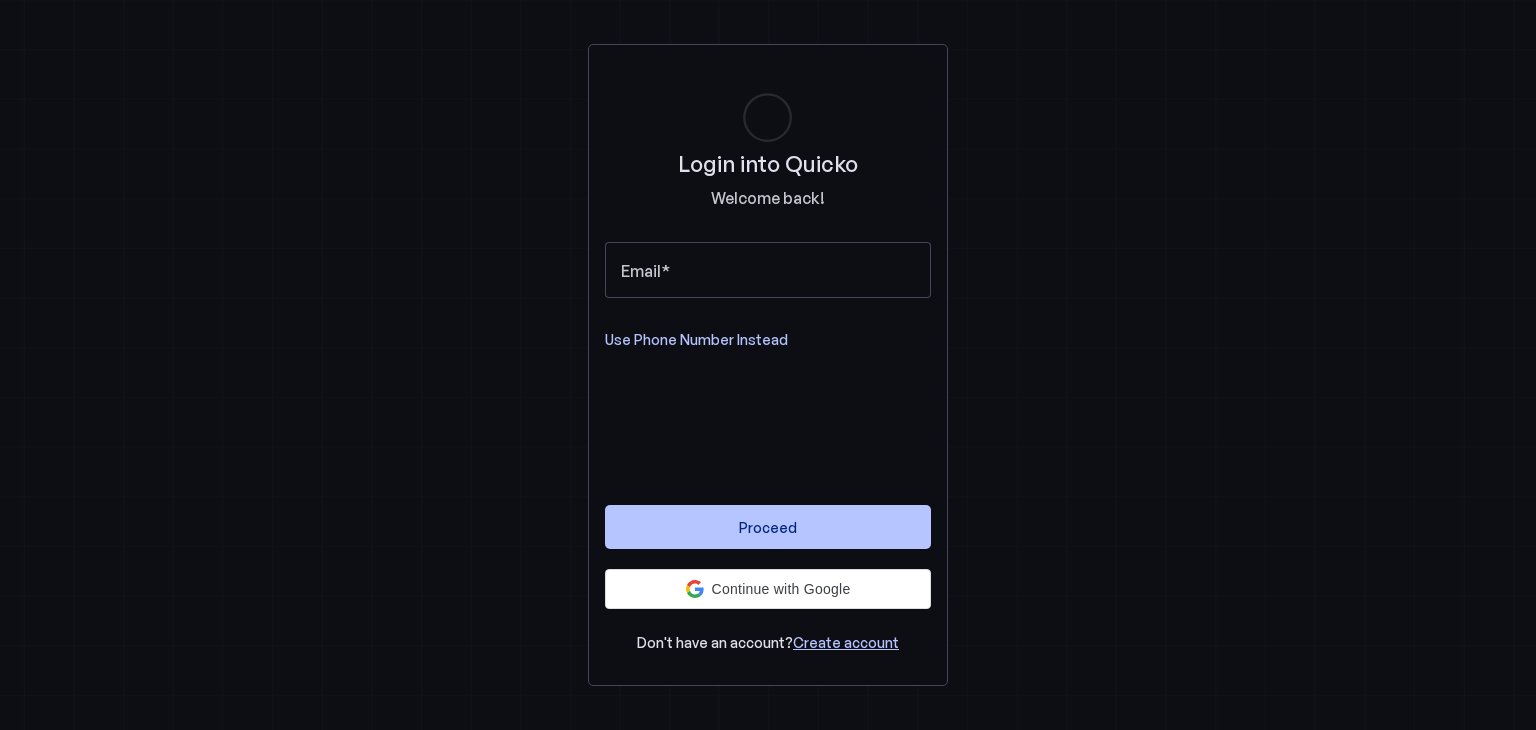 scroll, scrollTop: 0, scrollLeft: 0, axis: both 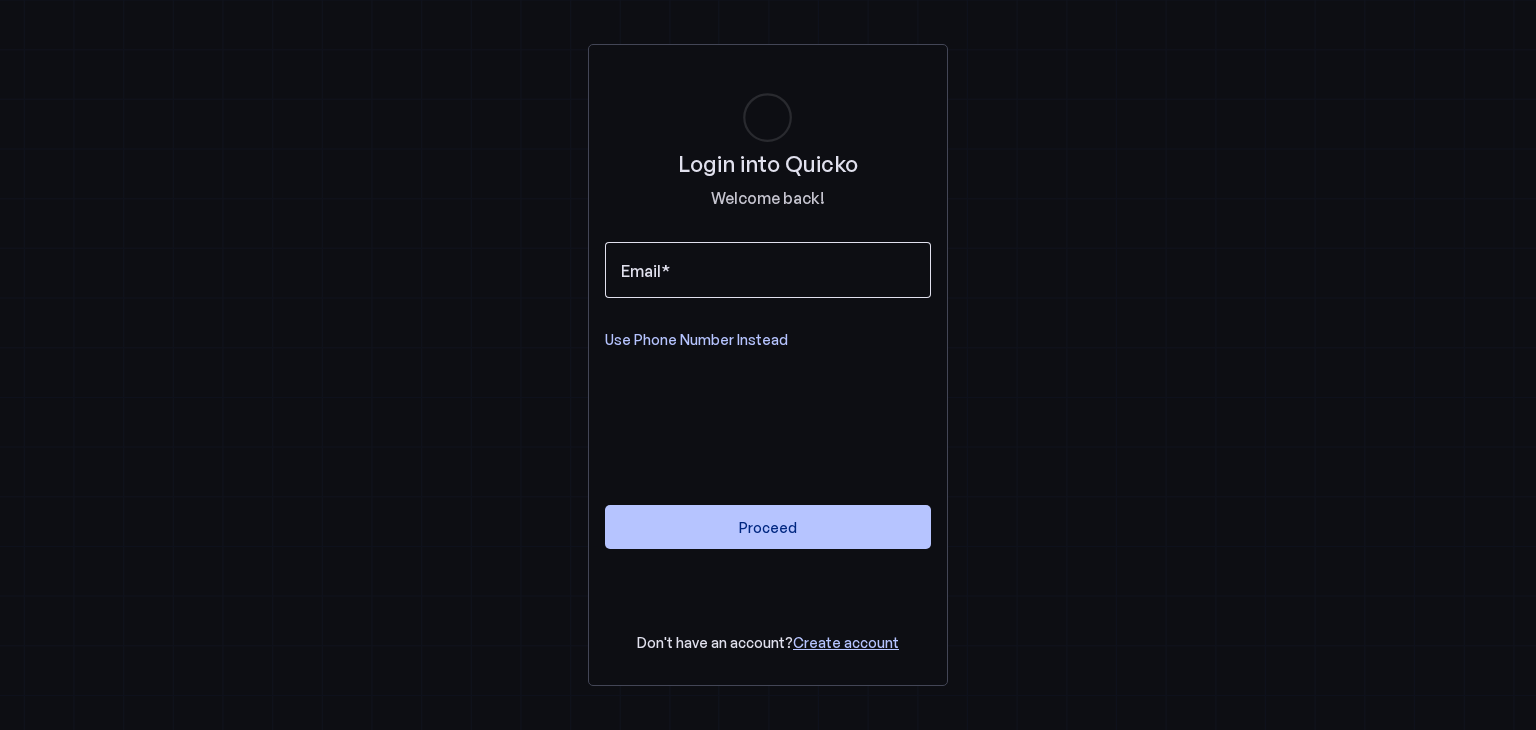 drag, startPoint x: 0, startPoint y: 0, endPoint x: 731, endPoint y: 280, distance: 782.7905 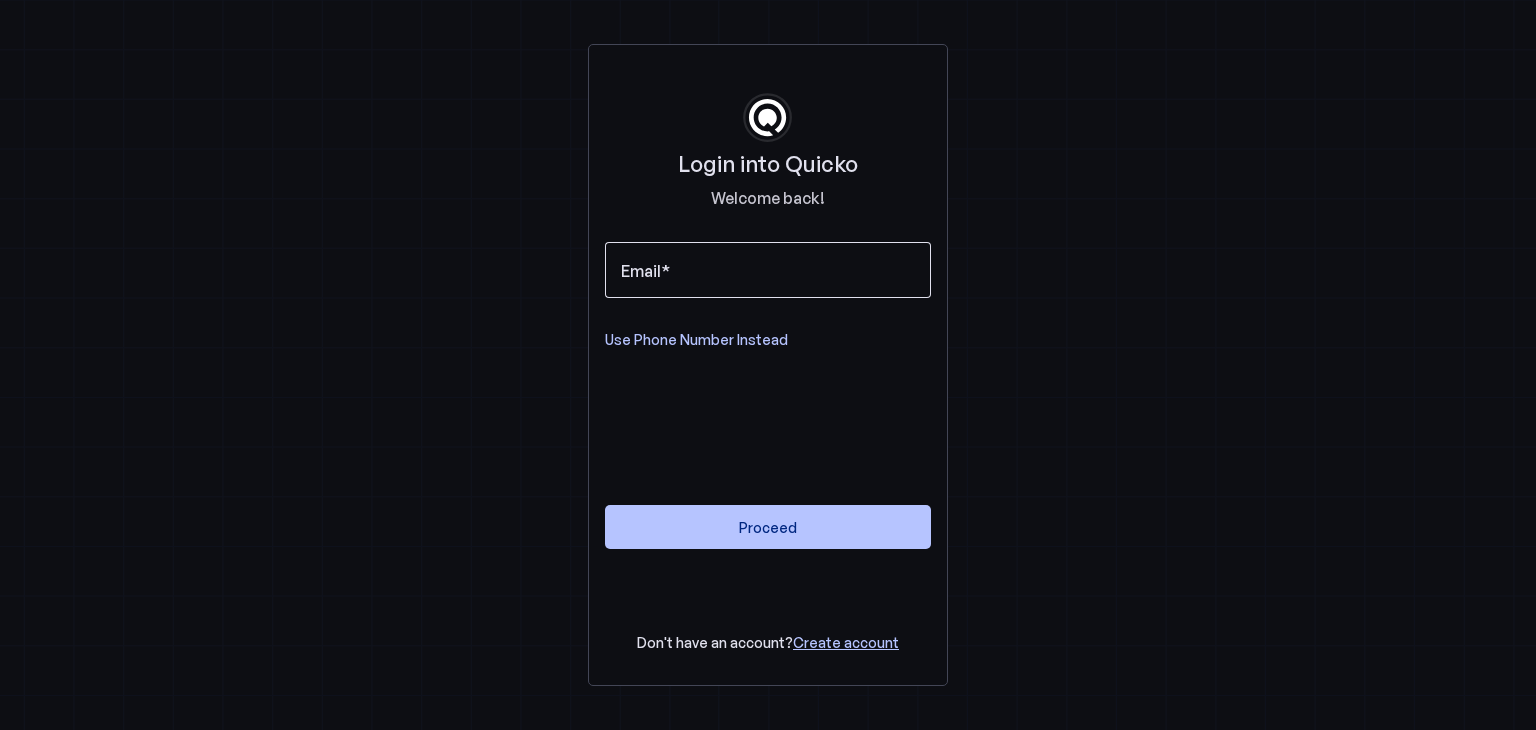 click on "Email" at bounding box center (768, 270) 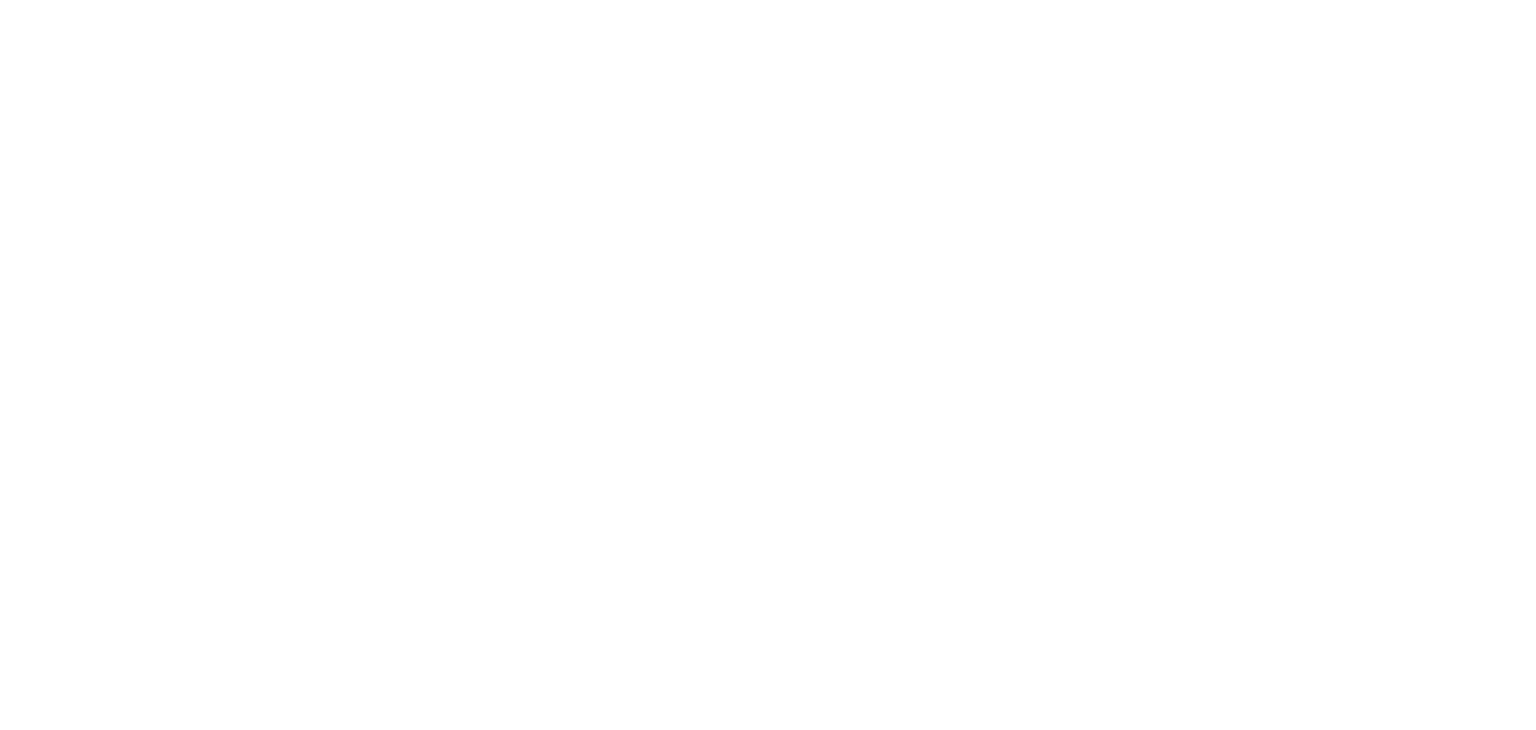 scroll, scrollTop: 0, scrollLeft: 0, axis: both 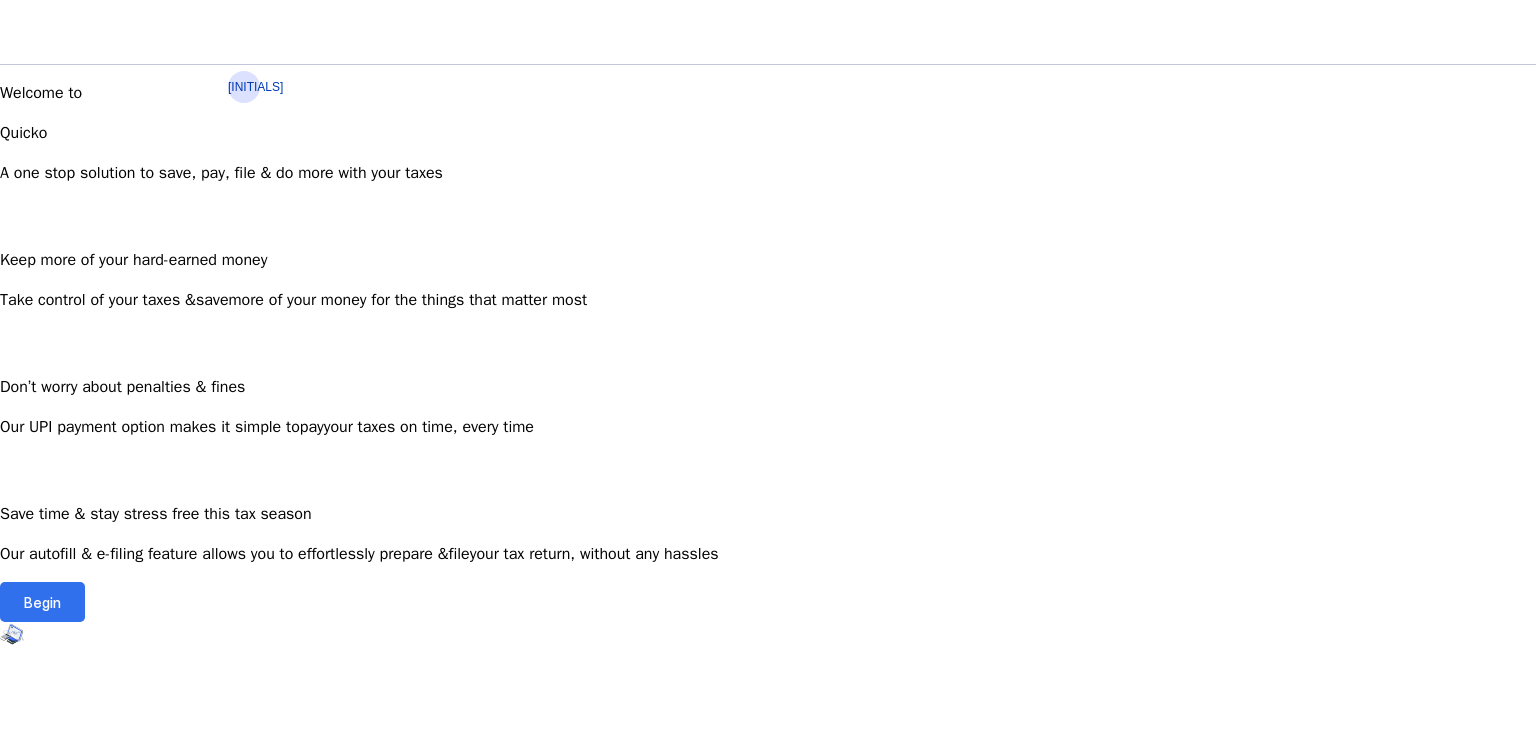 click at bounding box center [42, 602] 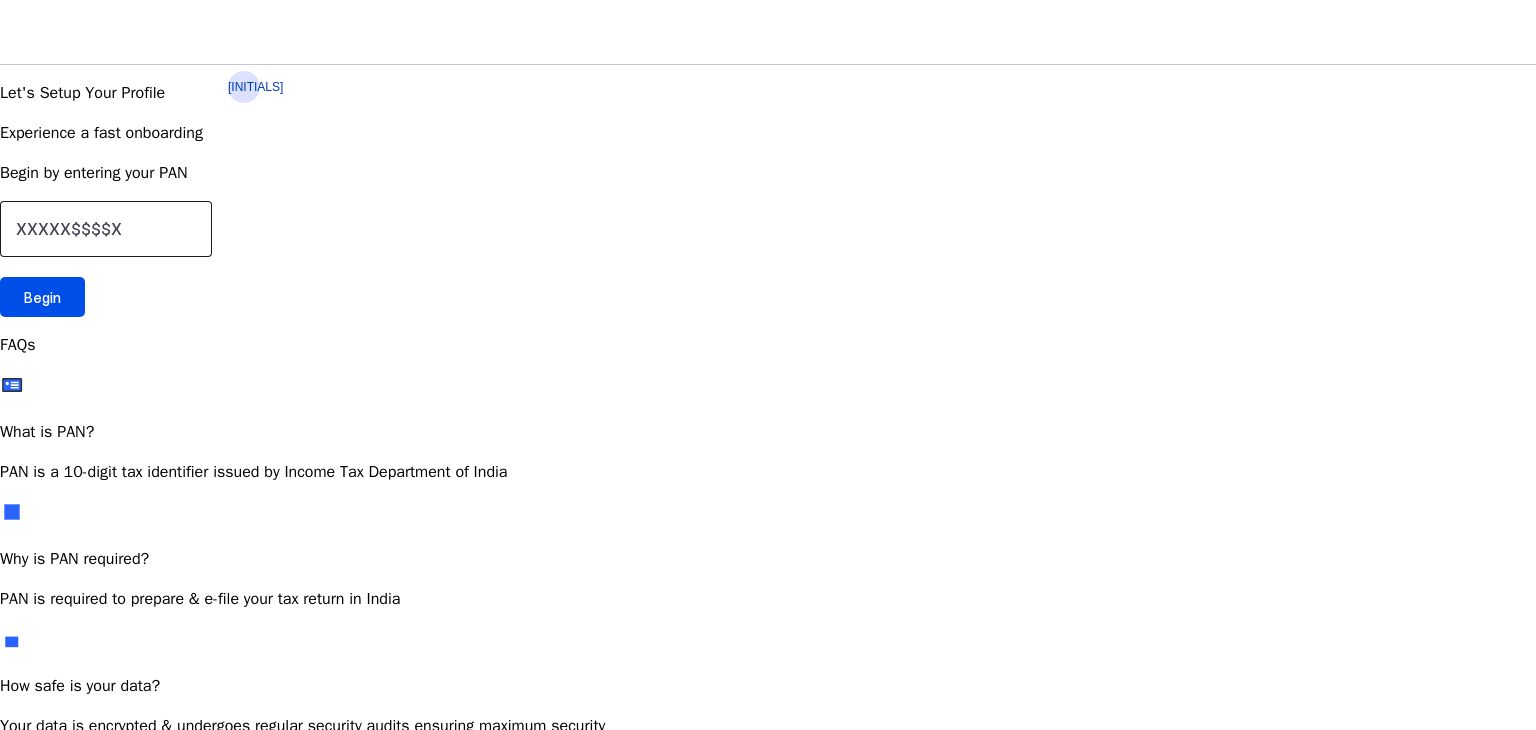 click at bounding box center (106, 229) 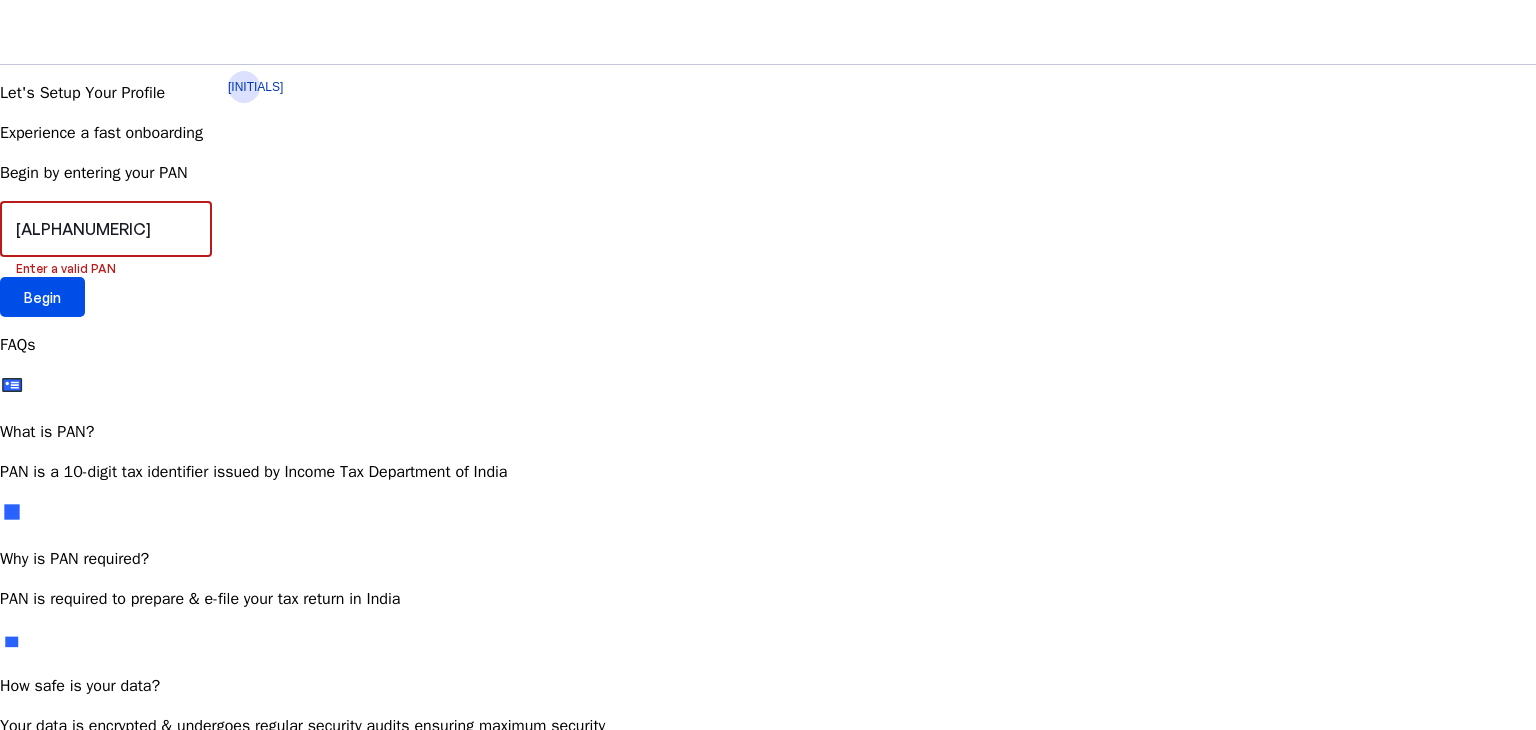 click on "[ALPHANUMERIC]" at bounding box center (106, 229) 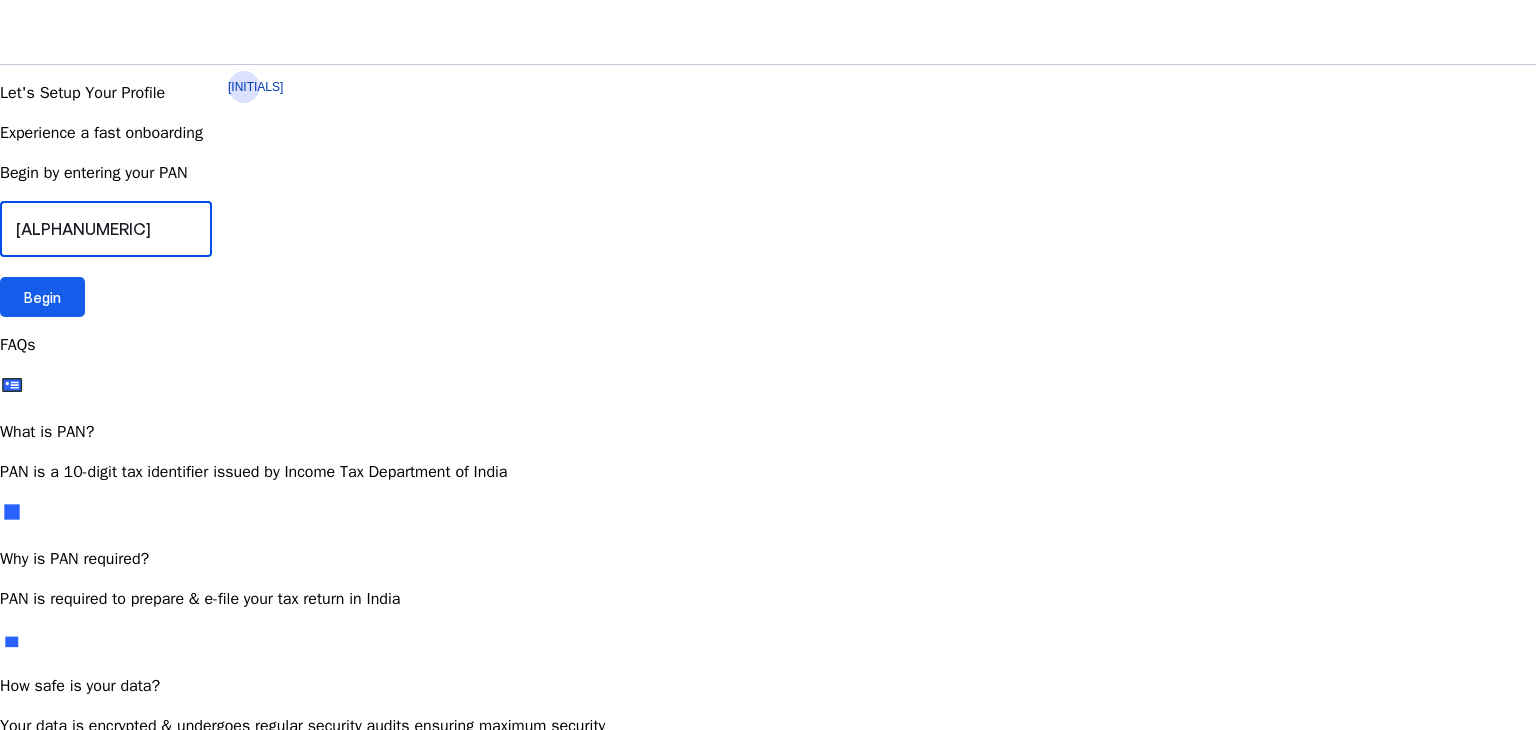 type on "[ALPHANUMERIC]" 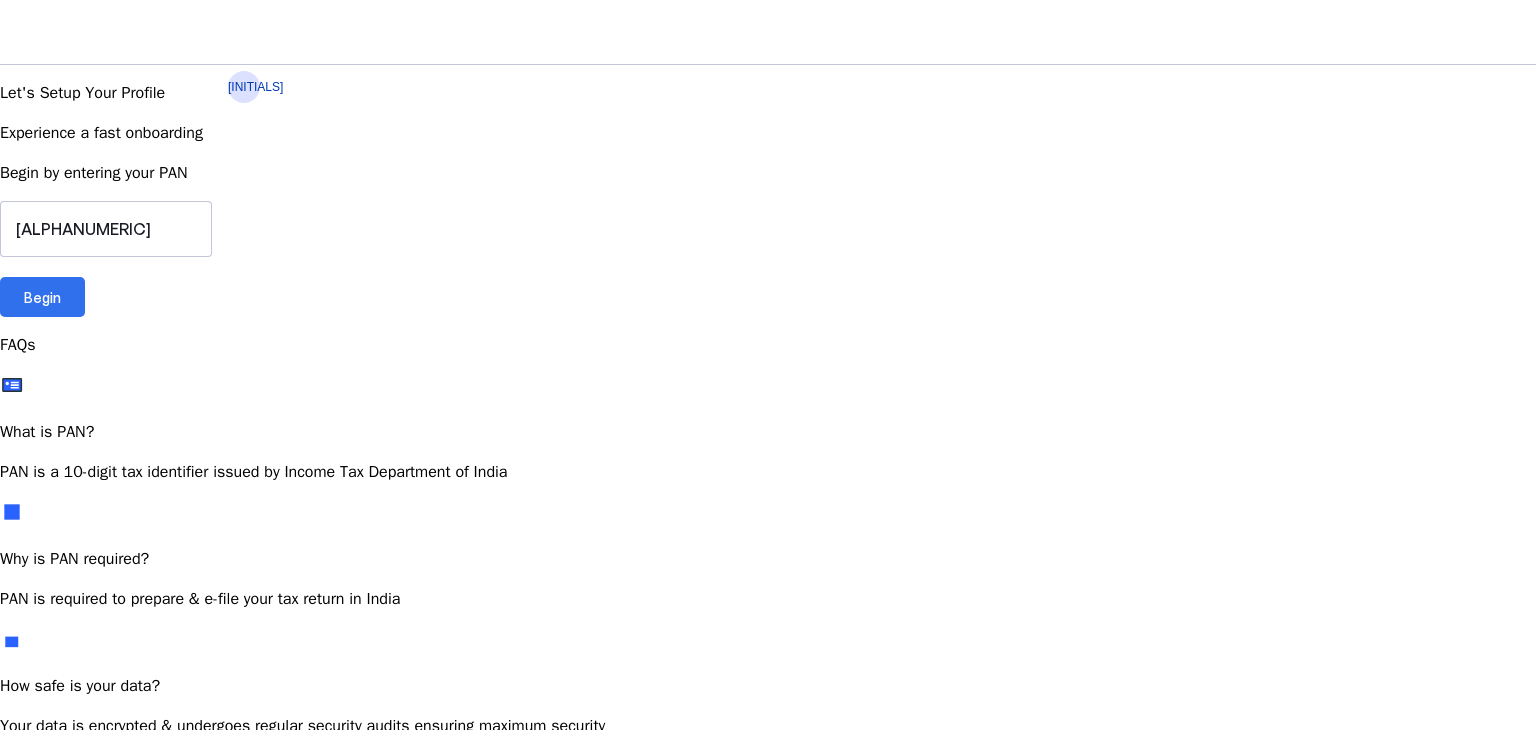 click at bounding box center (42, 297) 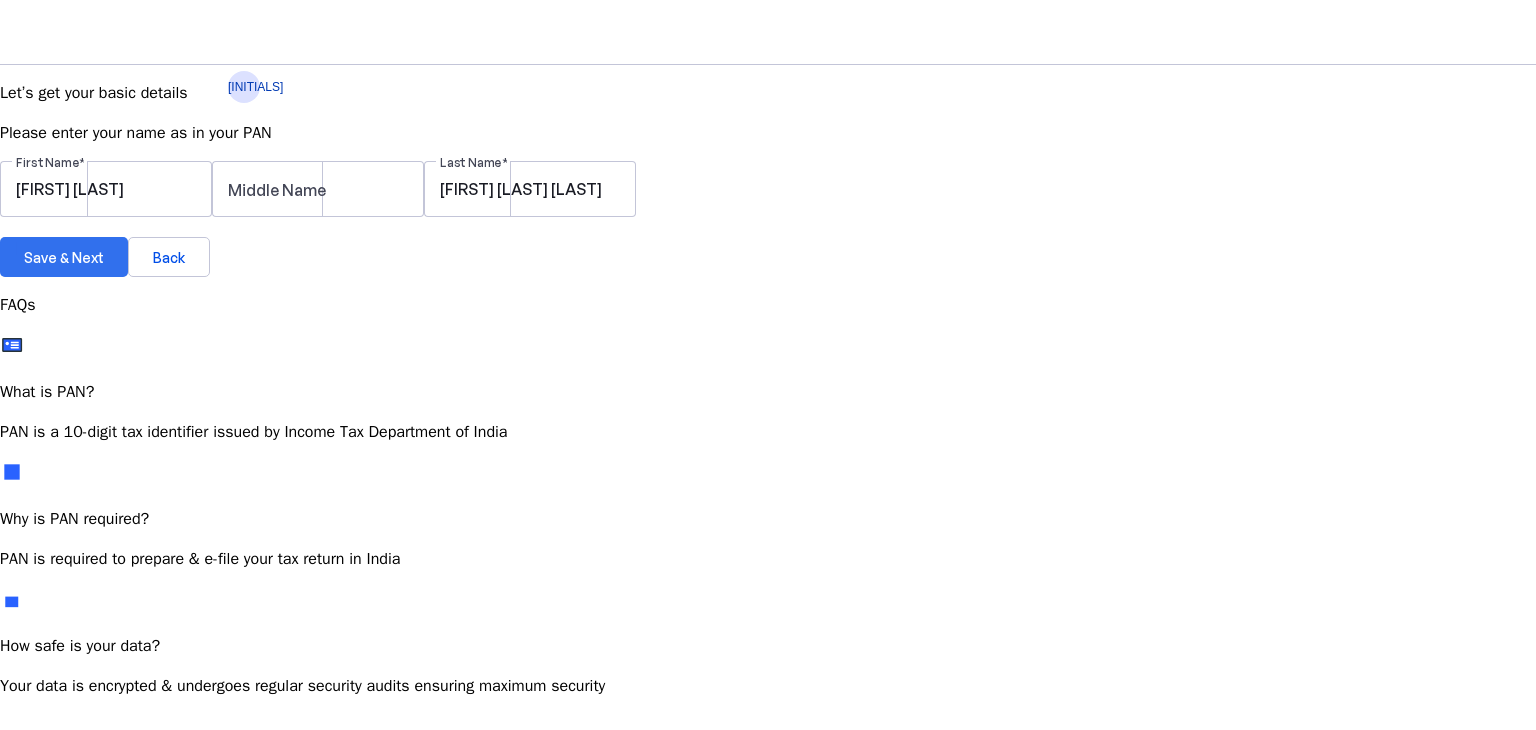 click on "Save & Next" at bounding box center (64, 257) 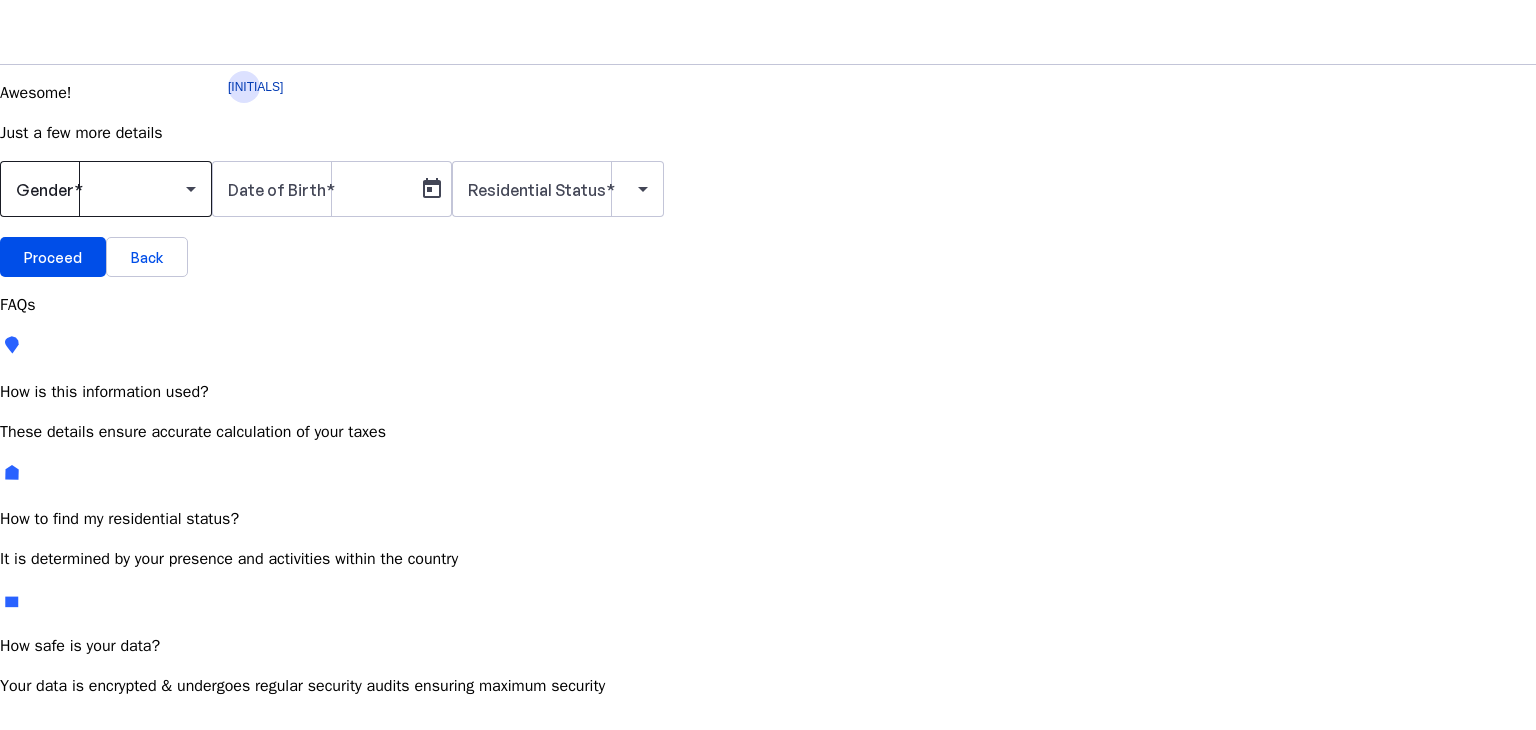click at bounding box center [106, 189] 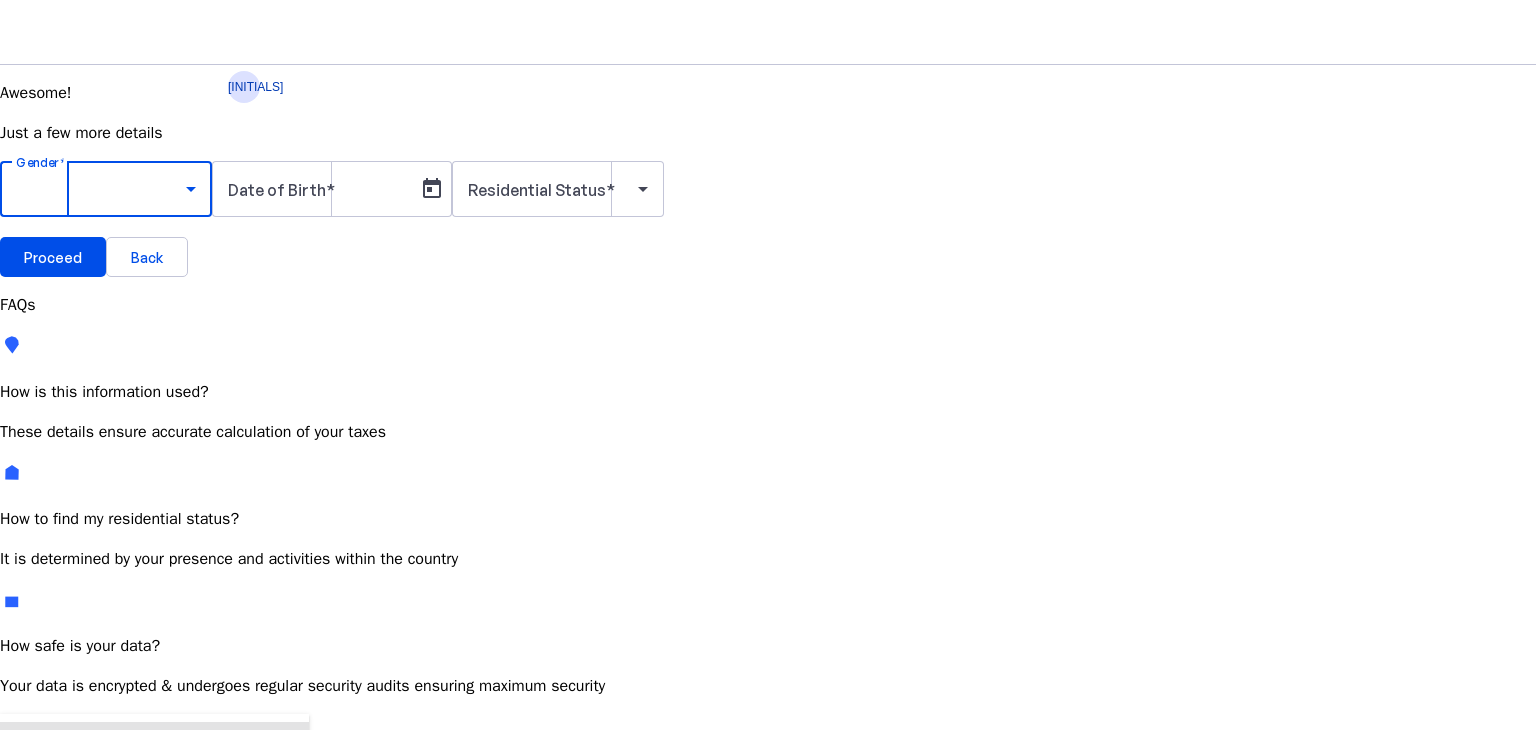 click on "Female" at bounding box center [154, 795] 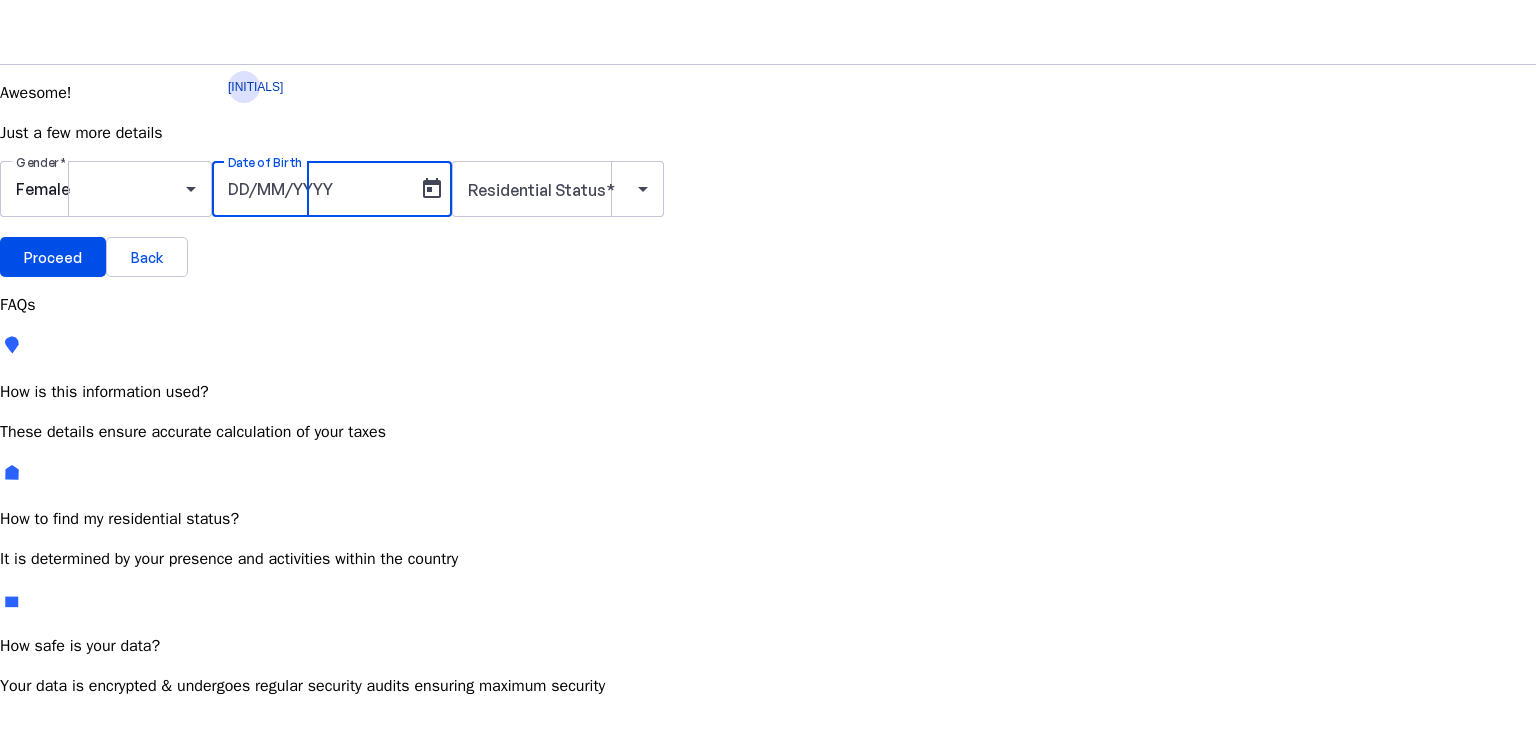 click on "Date of Birth" at bounding box center [318, 189] 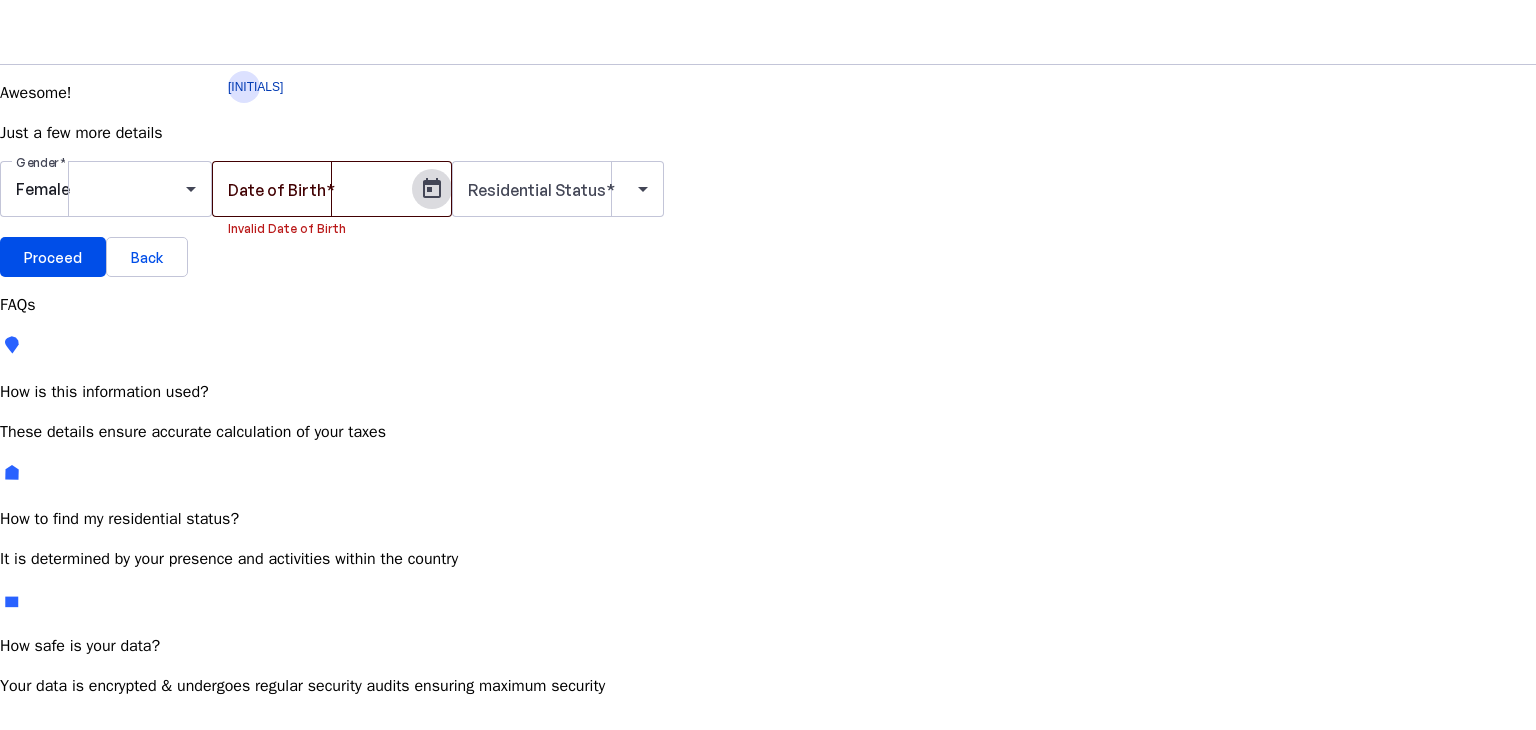 click at bounding box center [432, 189] 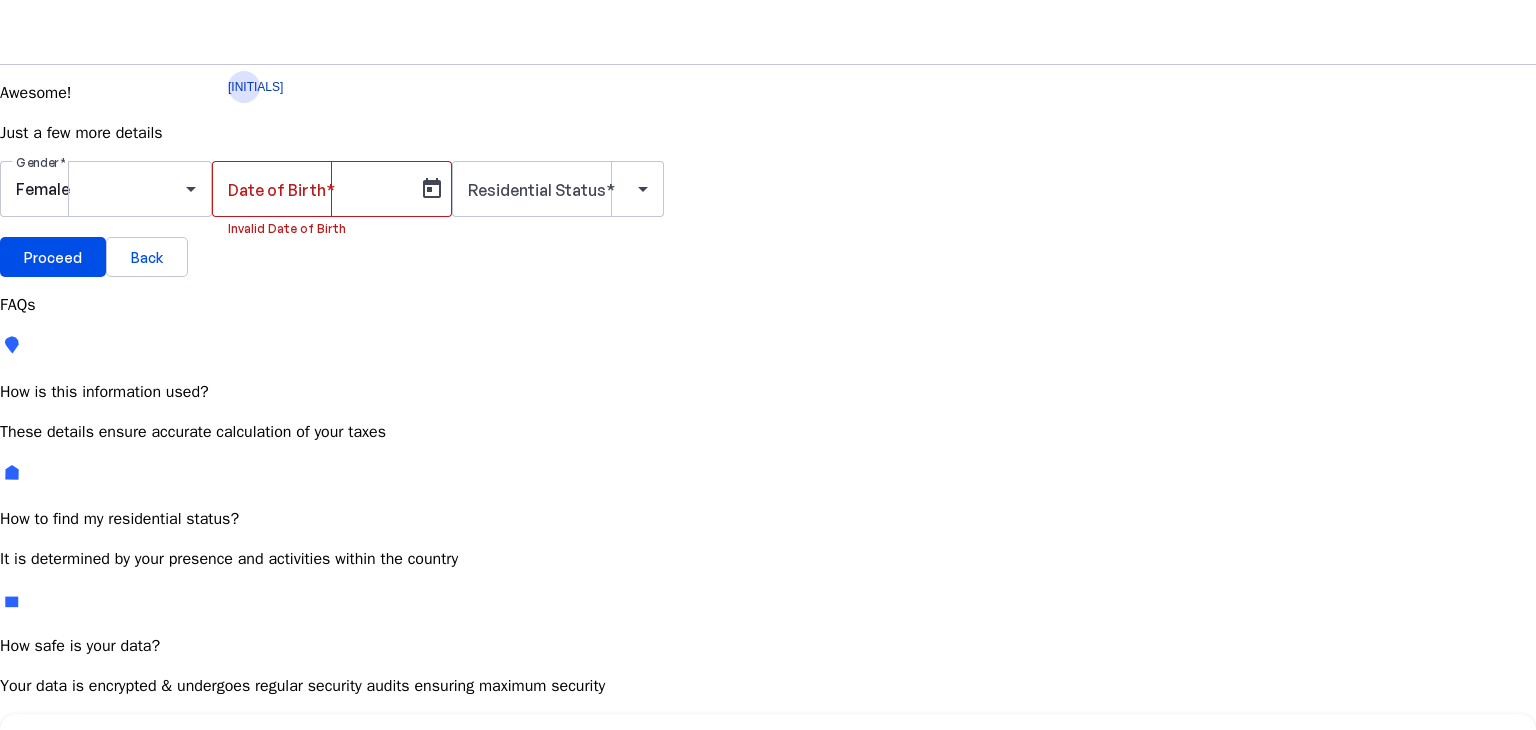 click at bounding box center (231, 756) 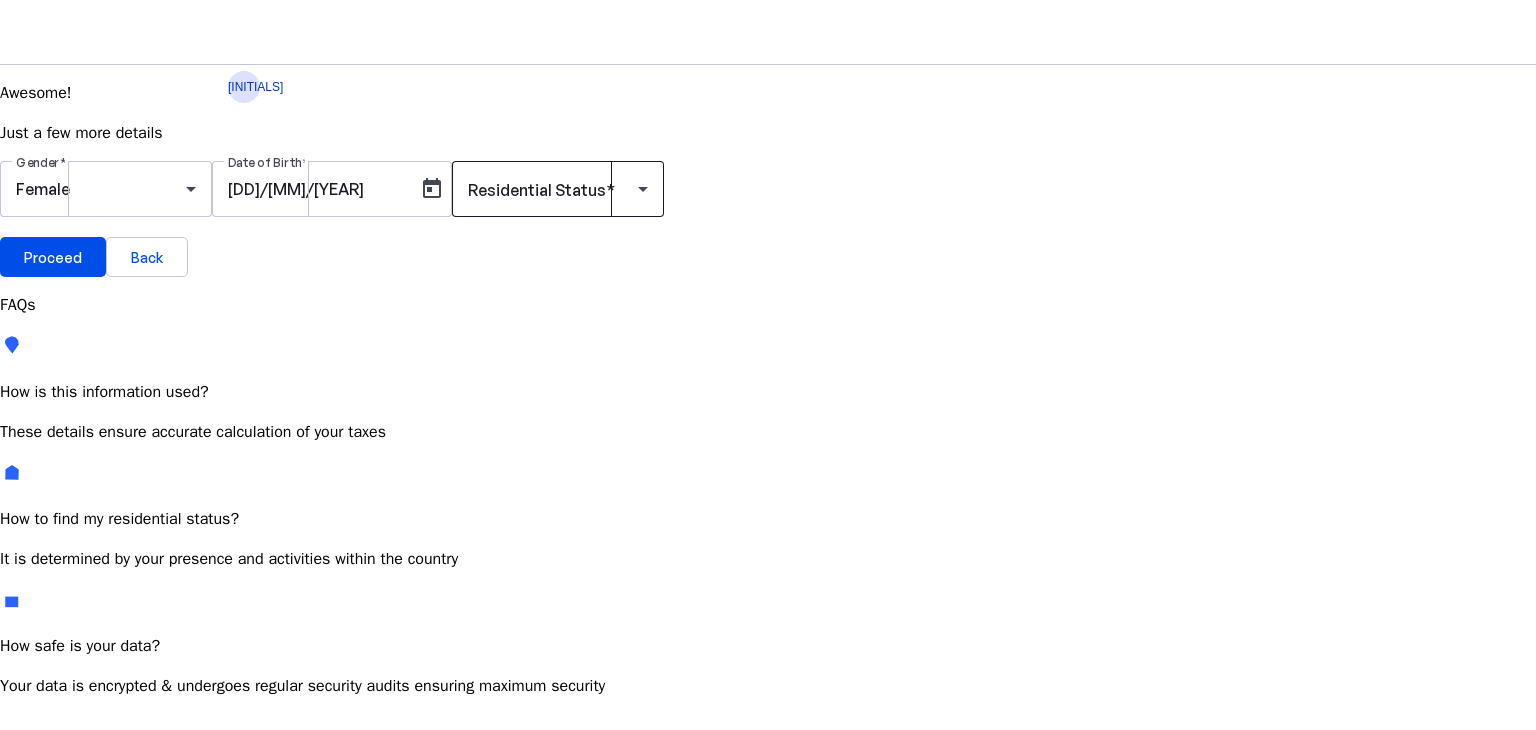 click on "Residential Status" at bounding box center [537, 190] 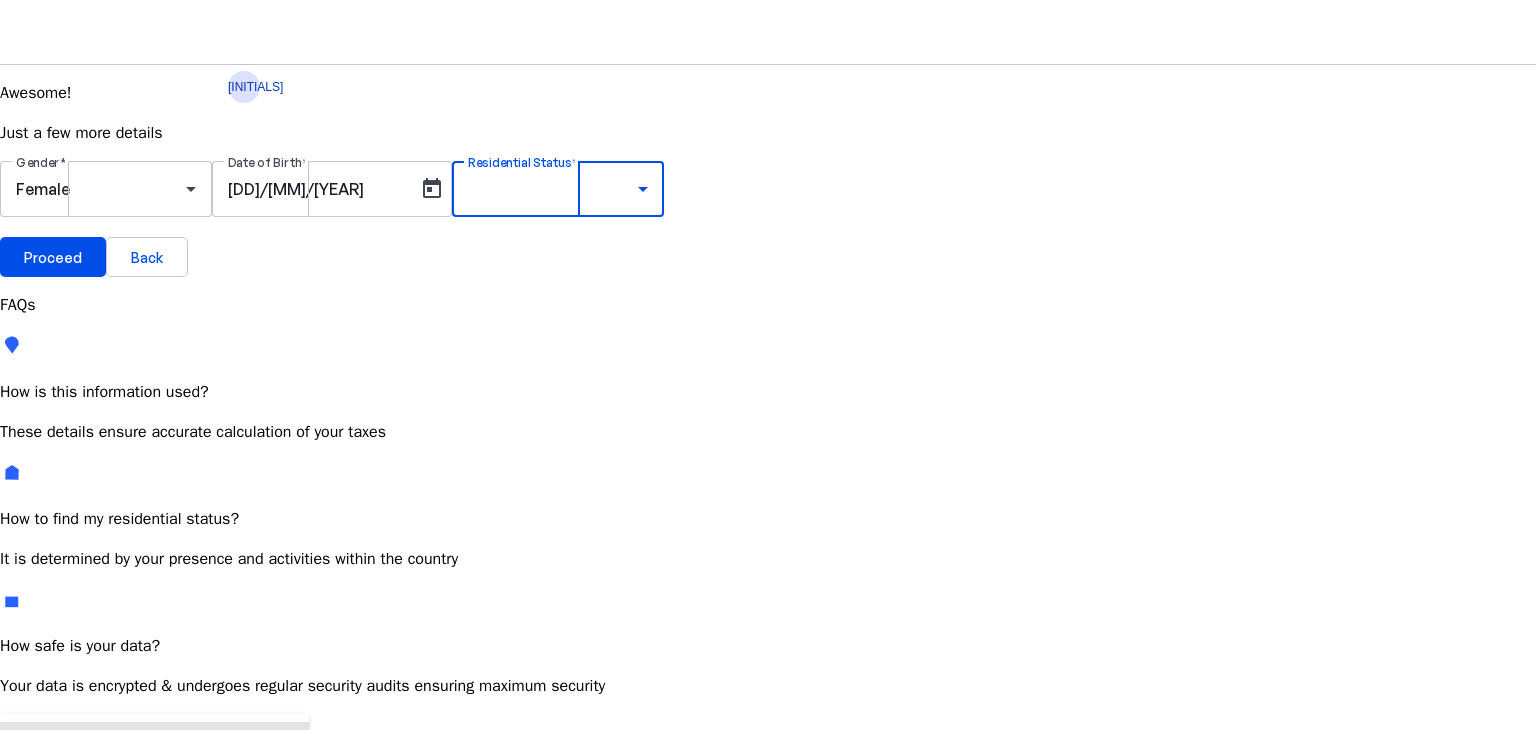 click on "Resident Most Common" at bounding box center (72, 766) 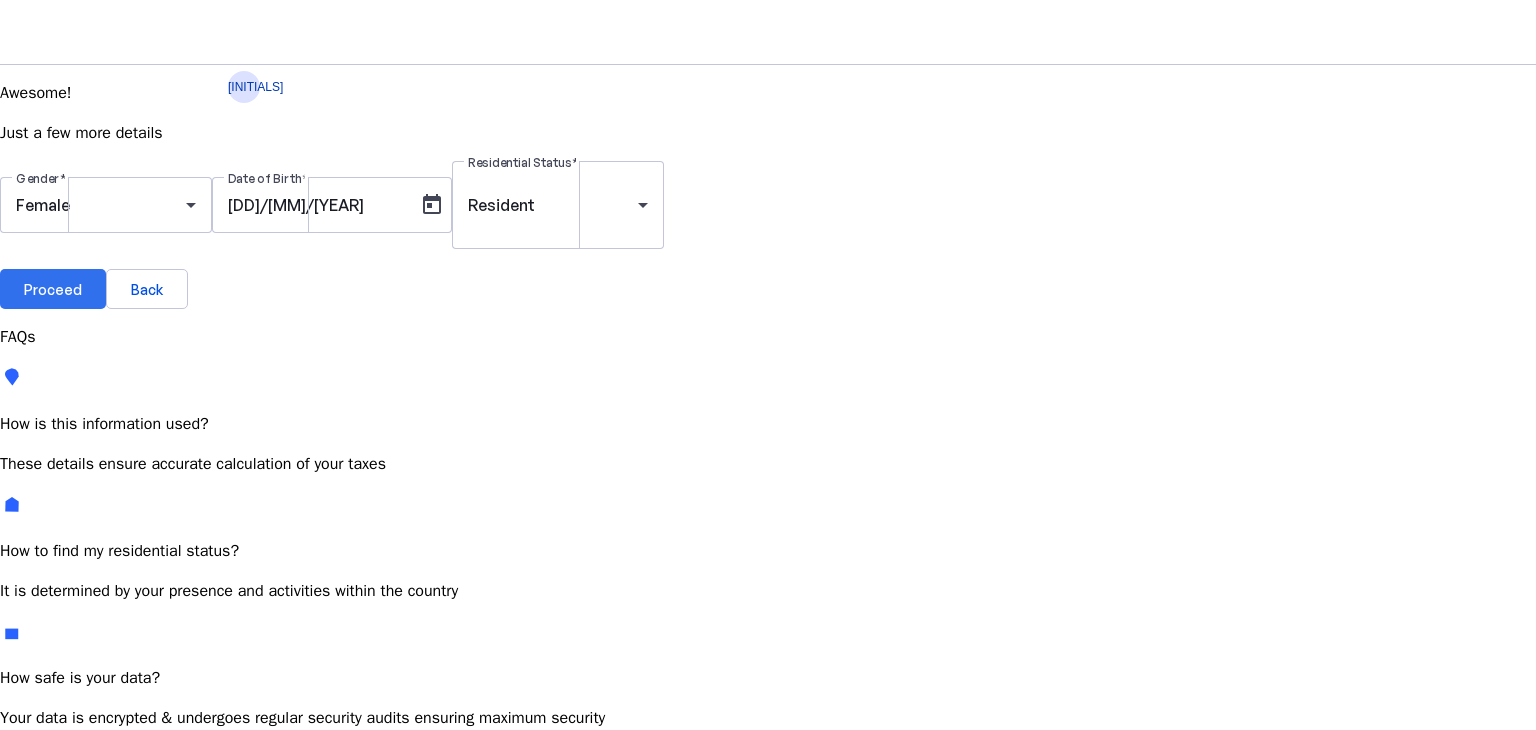 click on "Proceed" at bounding box center [53, 289] 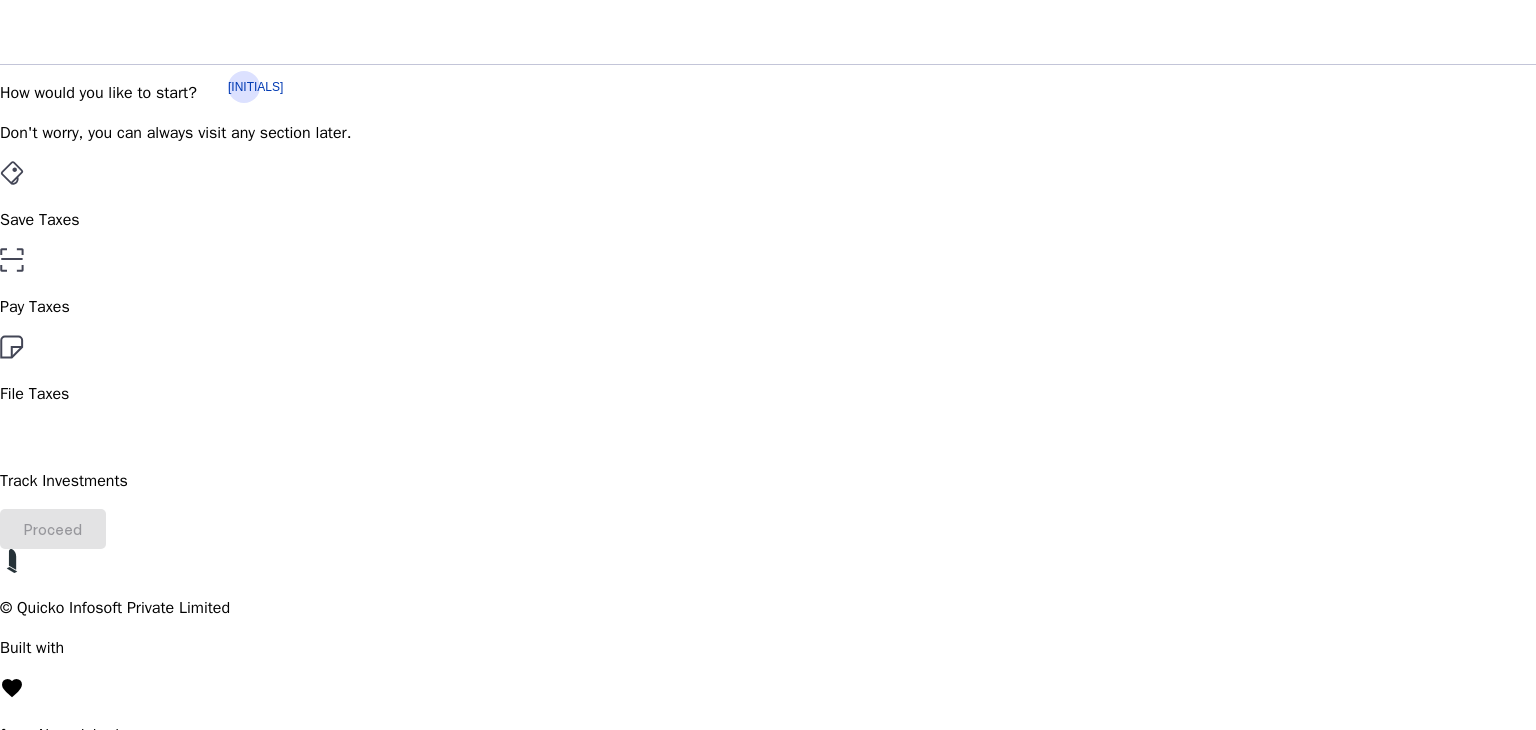 click on "File Taxes" at bounding box center [768, 220] 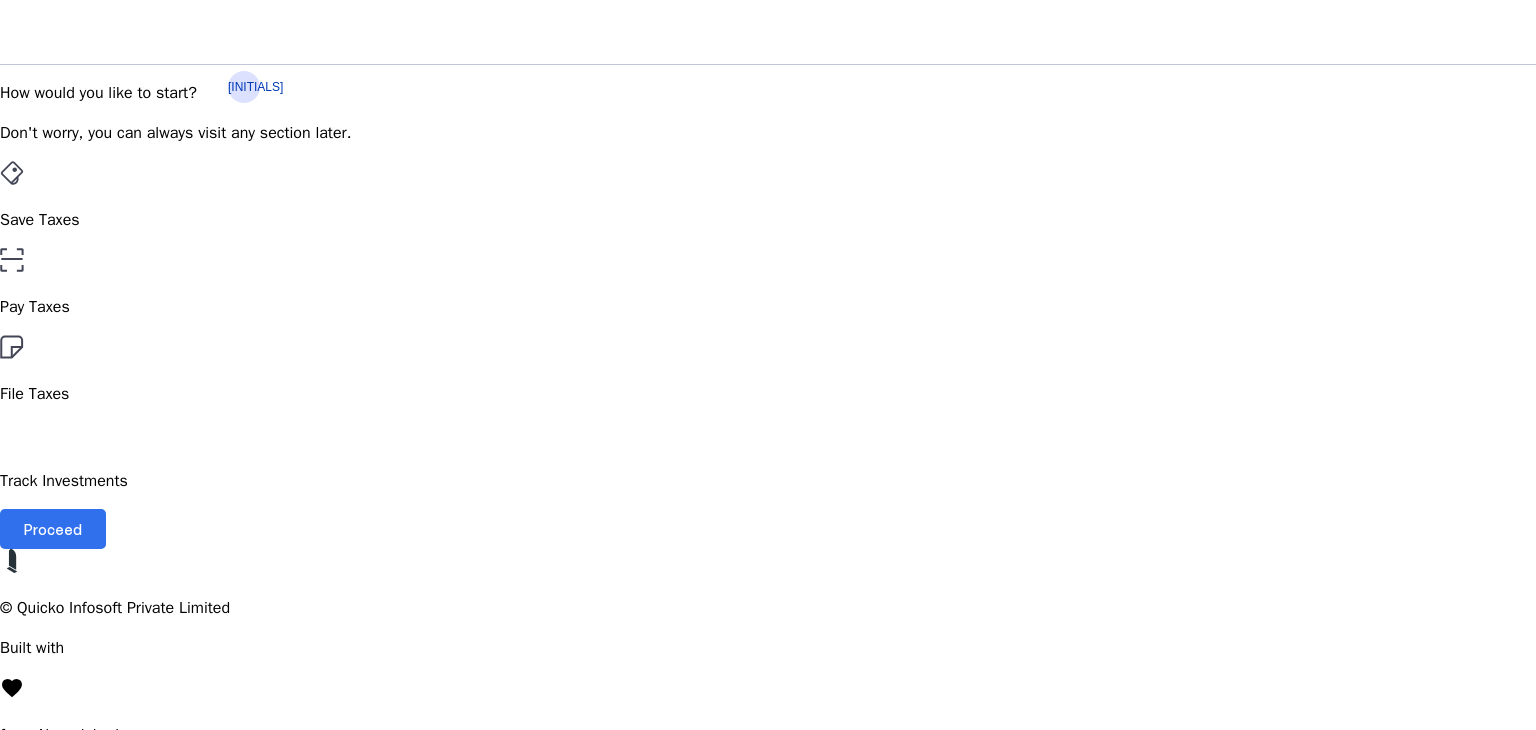 click on "Proceed" at bounding box center [53, 529] 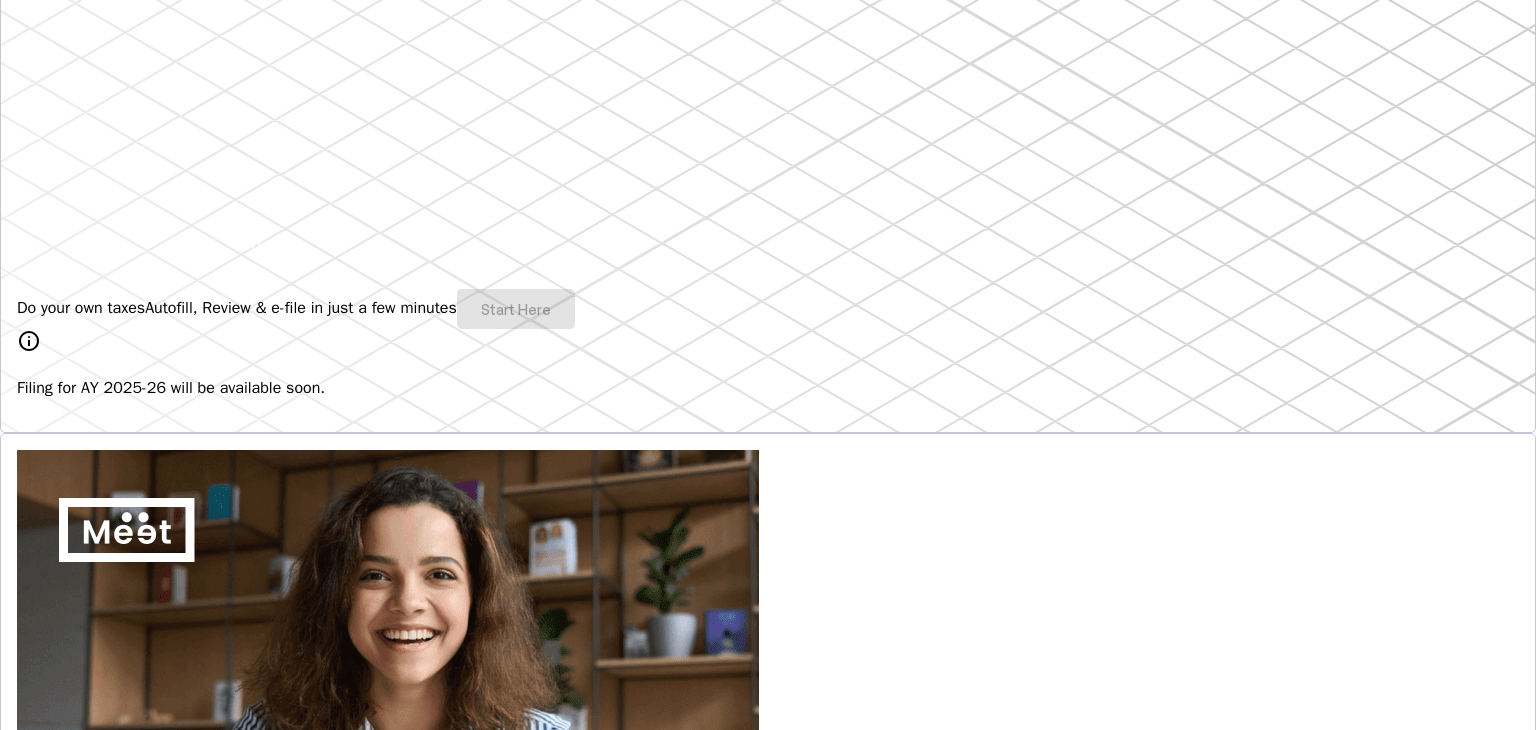 scroll, scrollTop: 400, scrollLeft: 0, axis: vertical 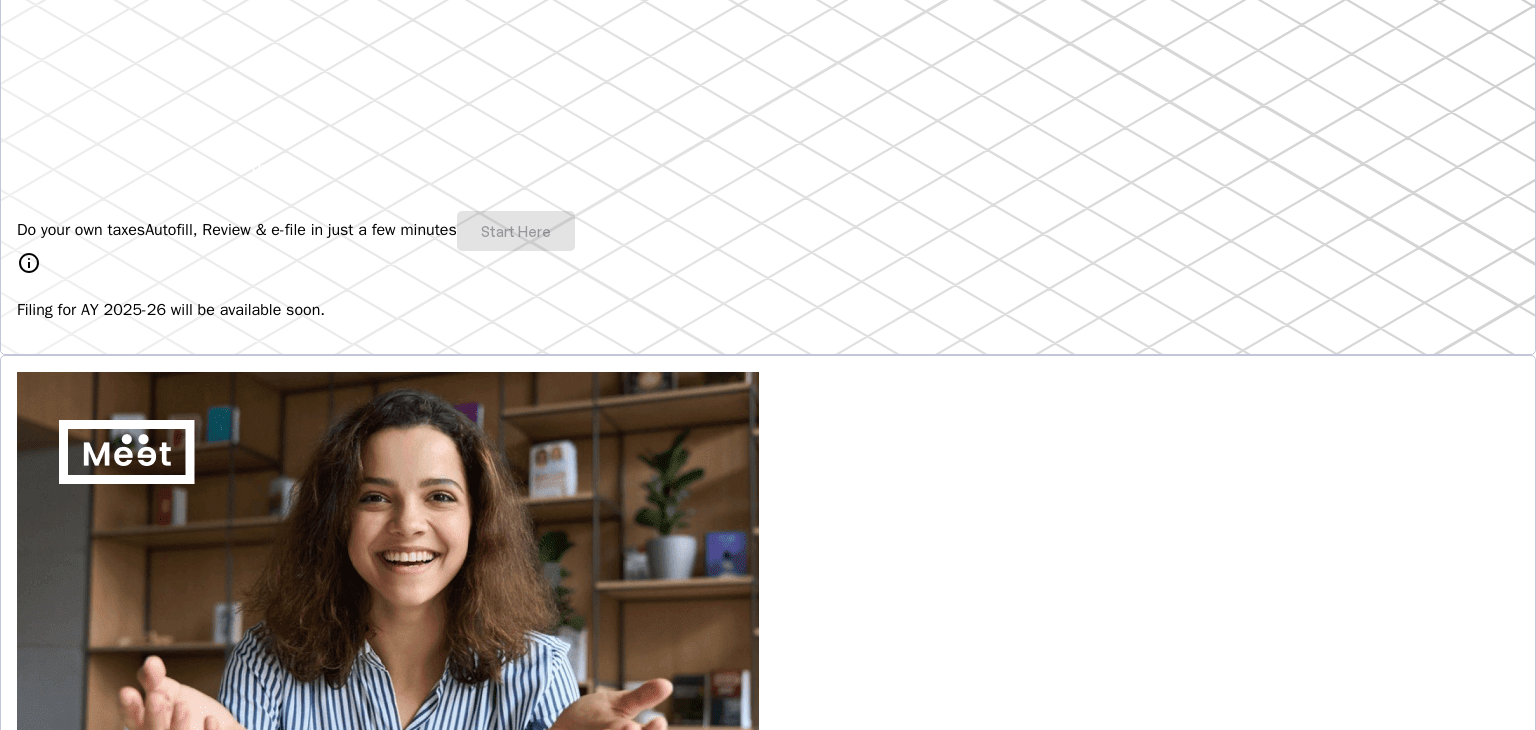 click on "Do your own taxes   Autofill, Review & e-file in just a few minutes   Start Here" at bounding box center [768, 231] 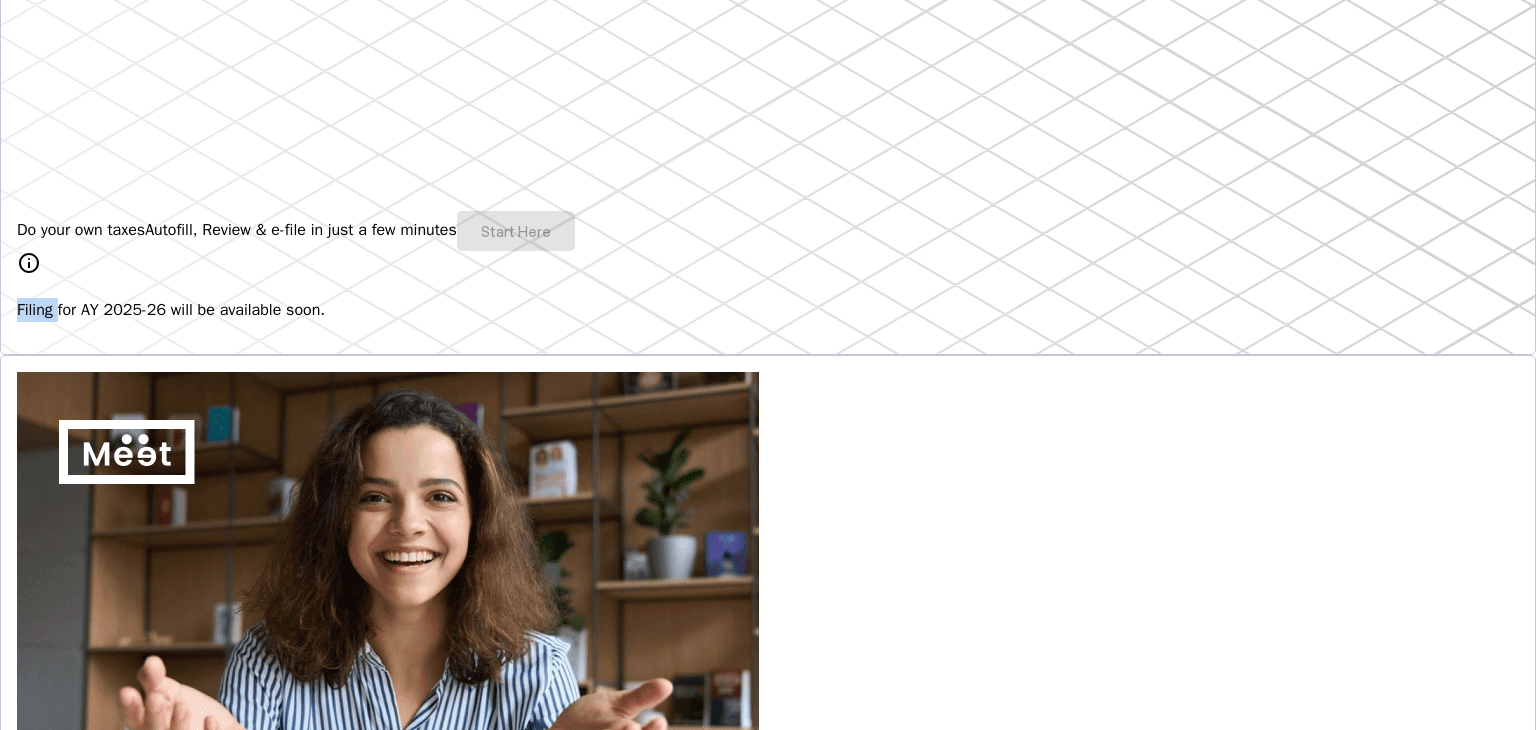 click on "Do your own taxes   Autofill, Review & e-file in just a few minutes   Start Here" at bounding box center [768, 231] 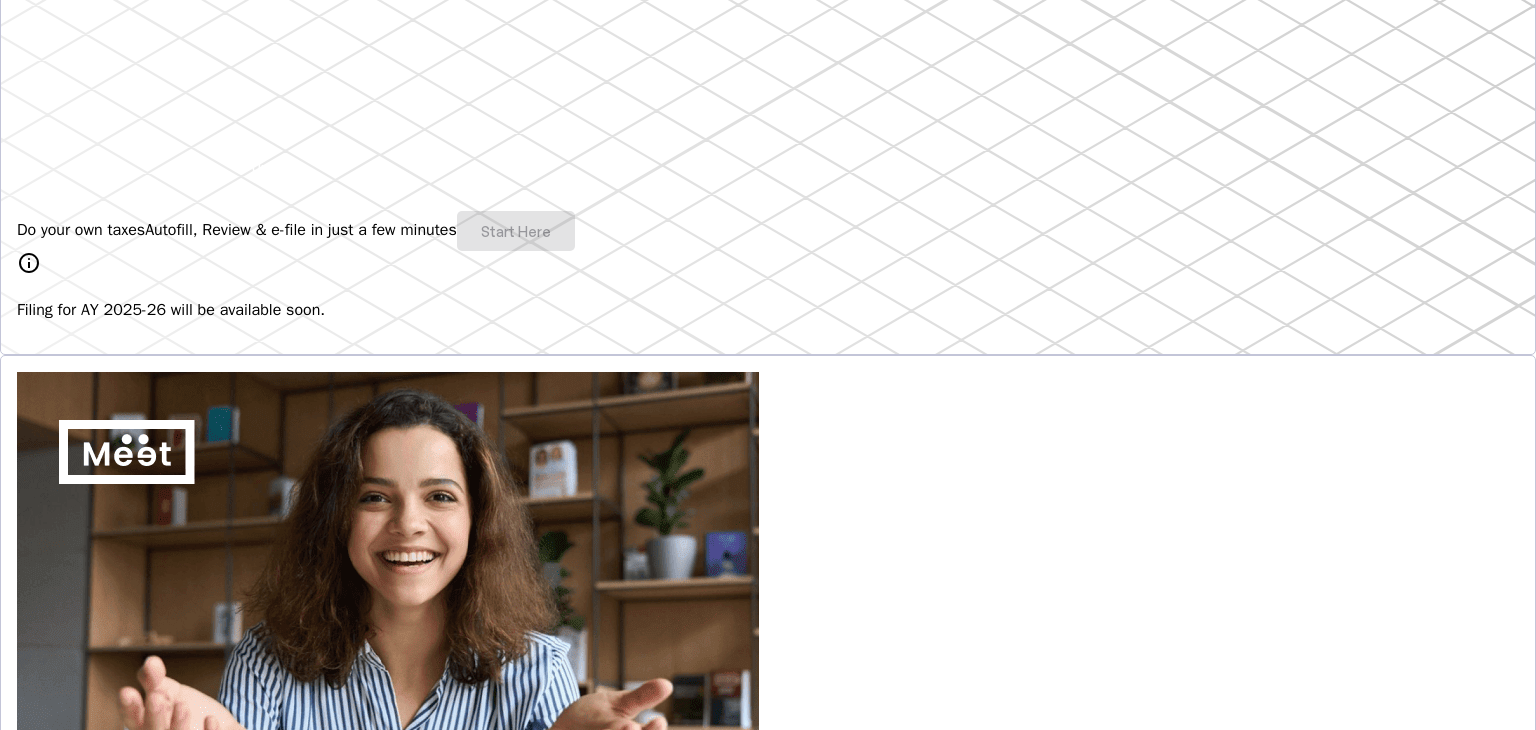 click on "Do your own taxes   Autofill, Review & e-file in just a few minutes   Start Here" at bounding box center (768, 231) 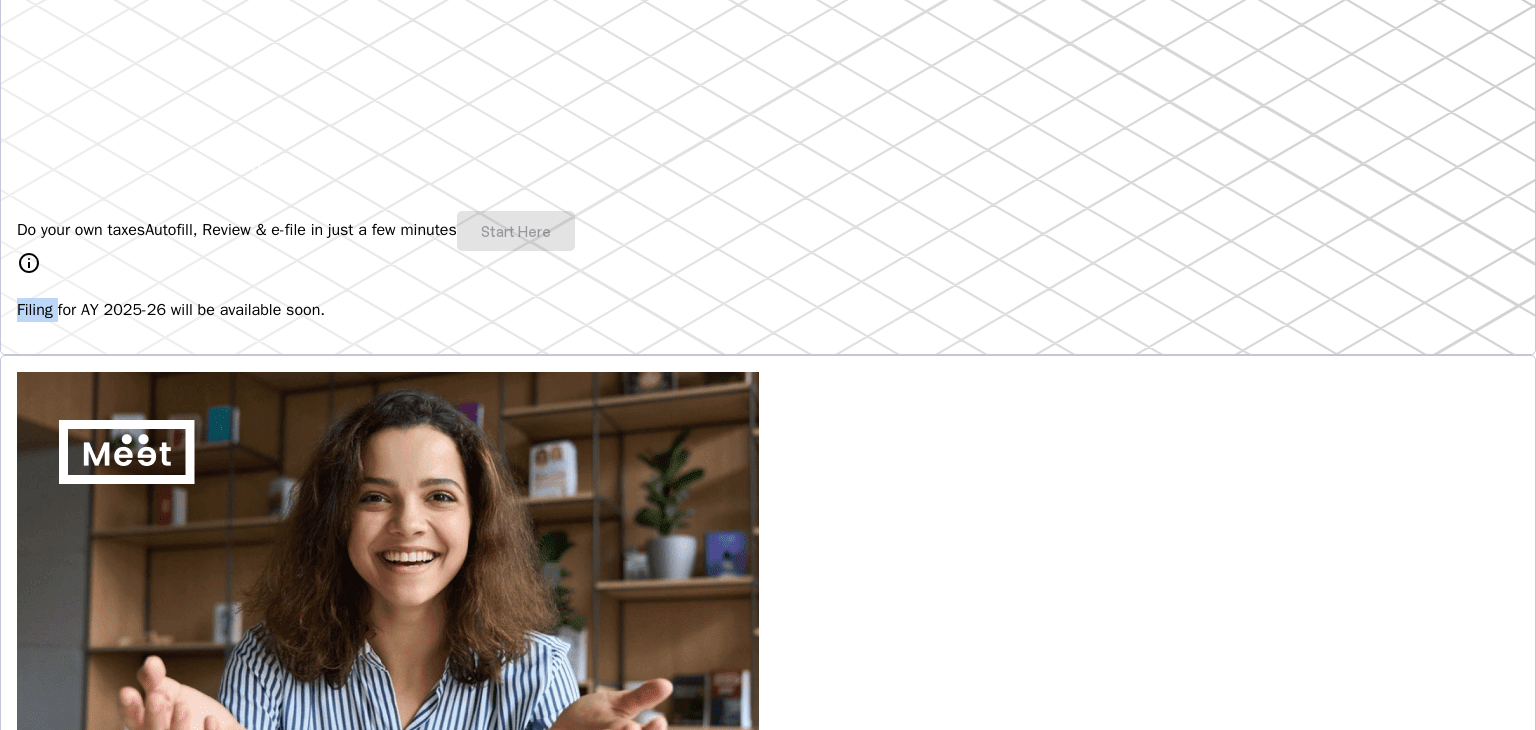 click on "Do your own taxes   Autofill, Review & e-file in just a few minutes   Start Here" at bounding box center [768, 231] 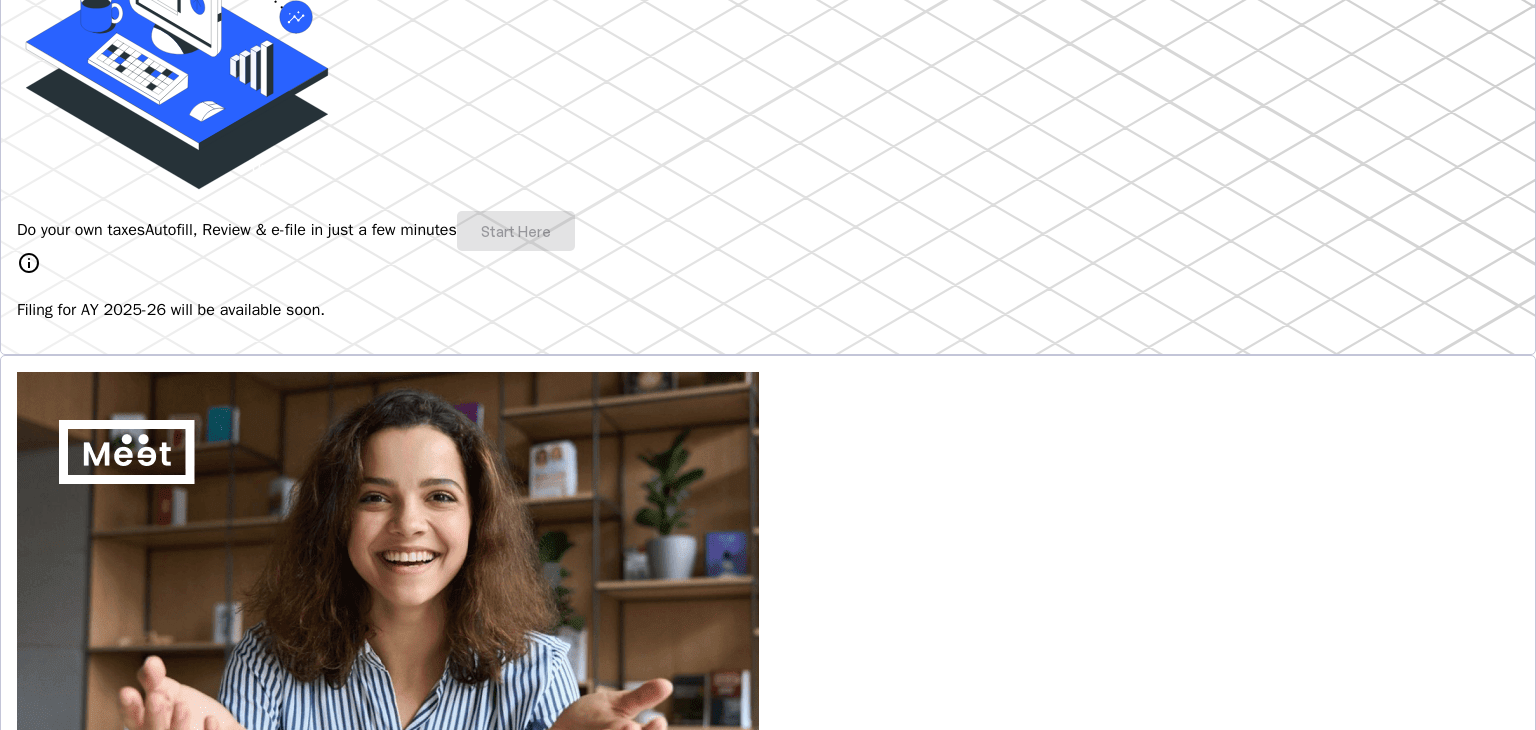 click on "Do your own taxes   Autofill, Review & e-file in just a few minutes   Start Here  info Filing for AY 2025-26 will be available soon." at bounding box center [768, 107] 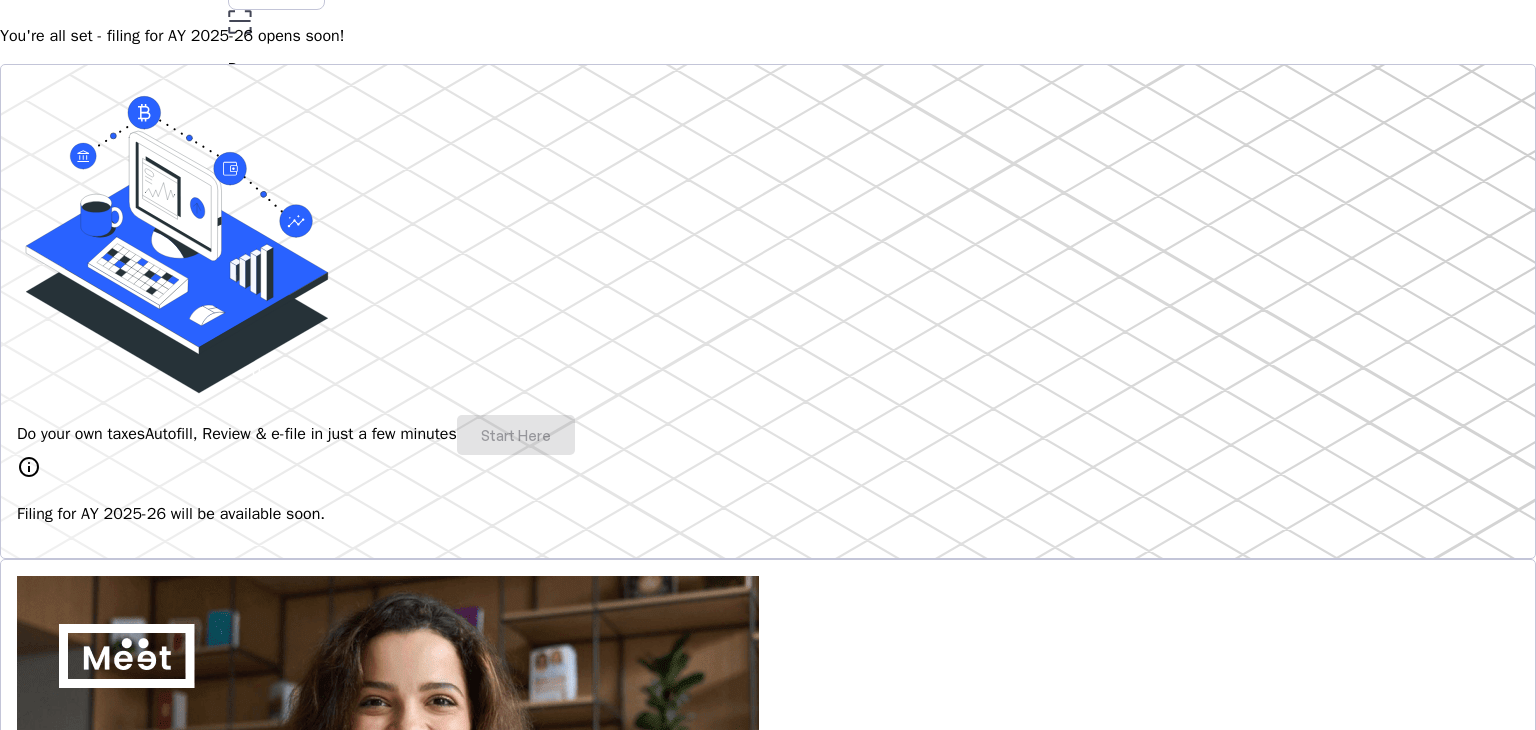 scroll, scrollTop: 0, scrollLeft: 0, axis: both 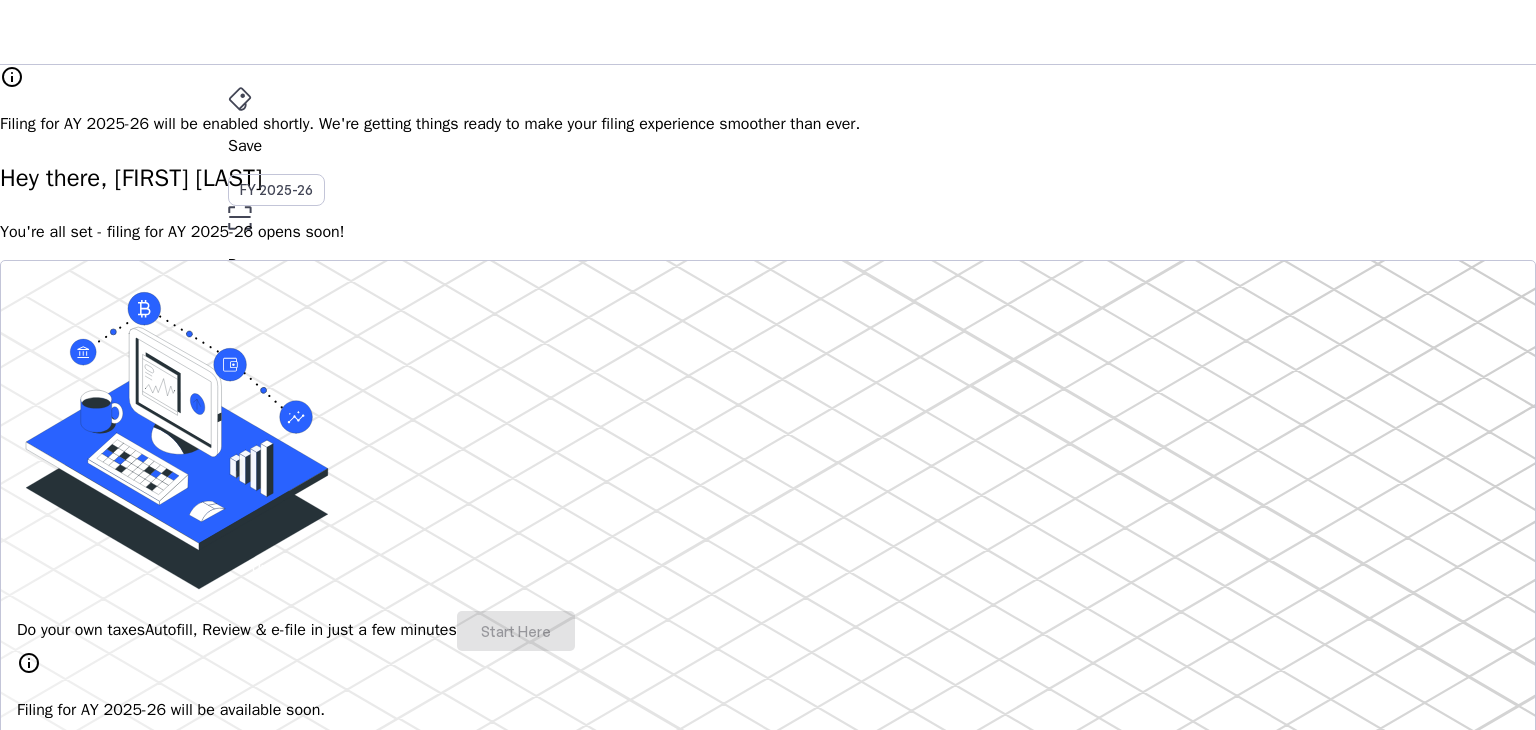 click on "More" at bounding box center [768, 440] 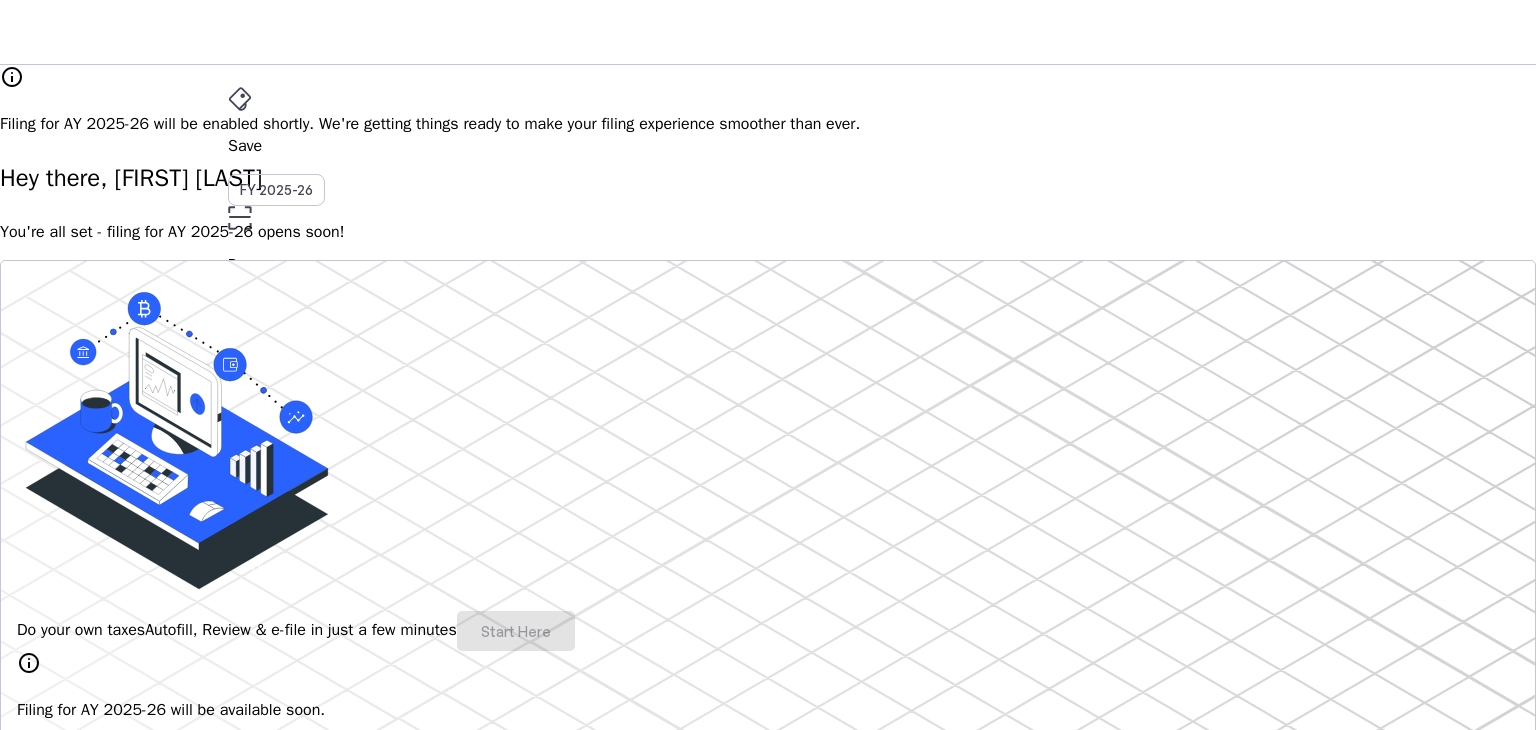 click on "AY 2025-26" at bounding box center [277, 396] 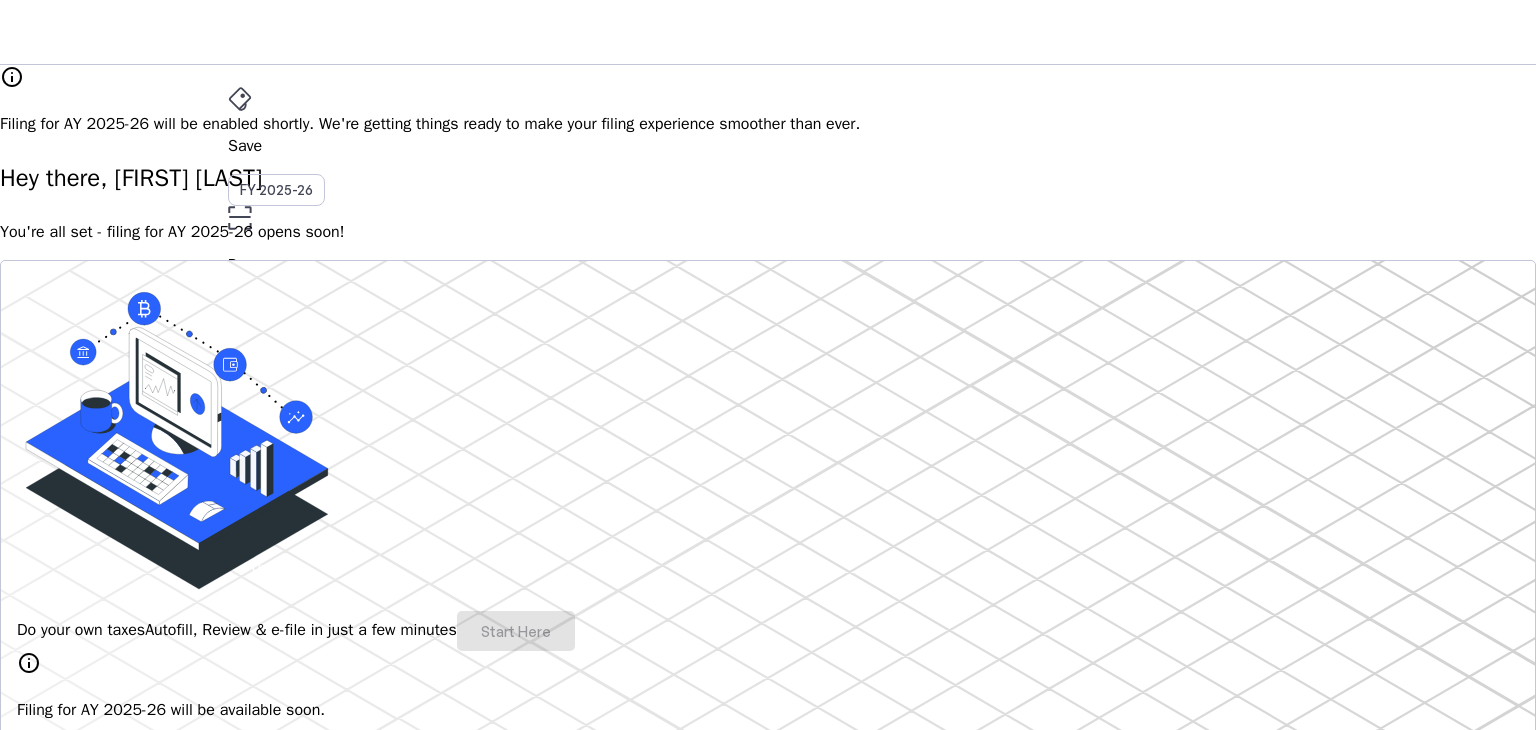 click on "Pay" at bounding box center (768, 146) 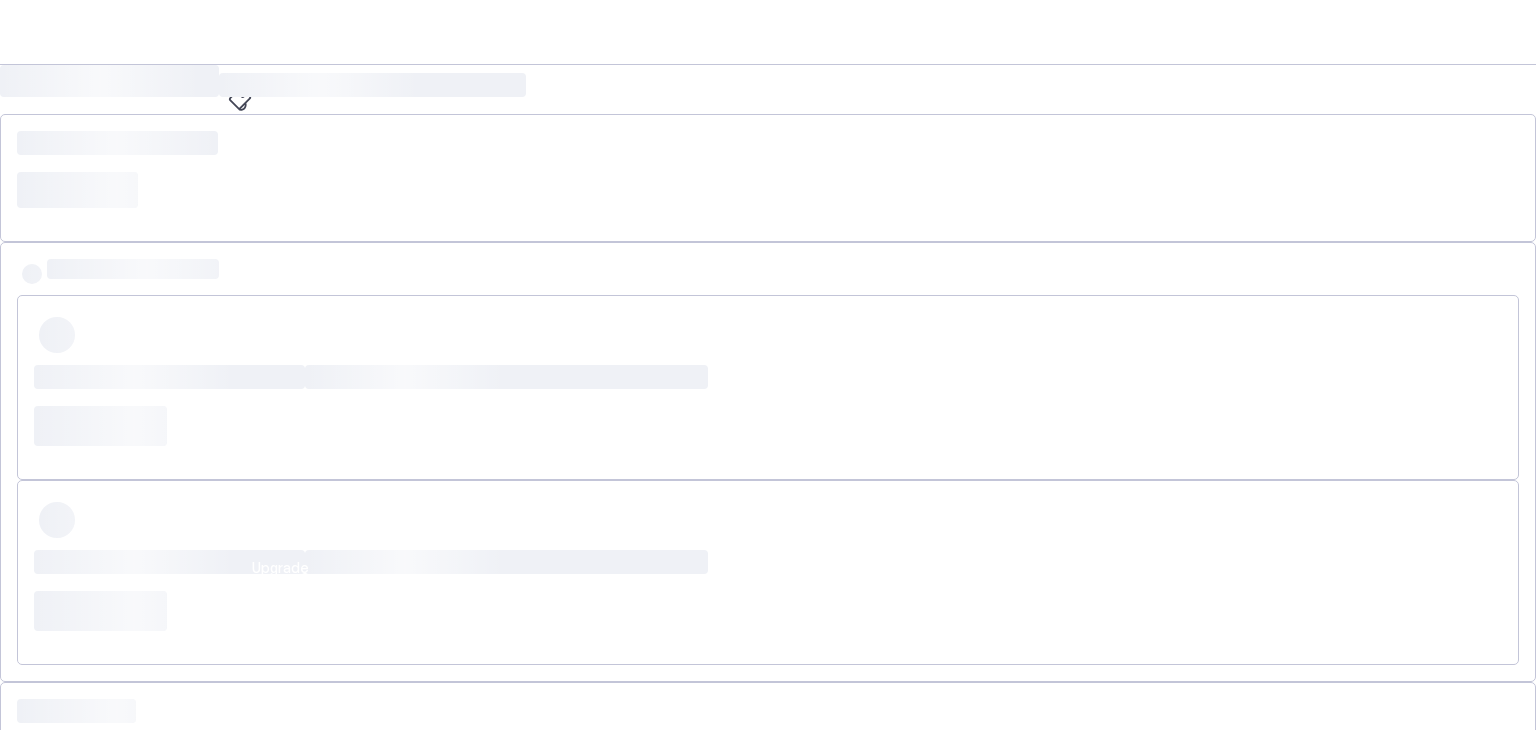 click on "Save" at bounding box center (768, 146) 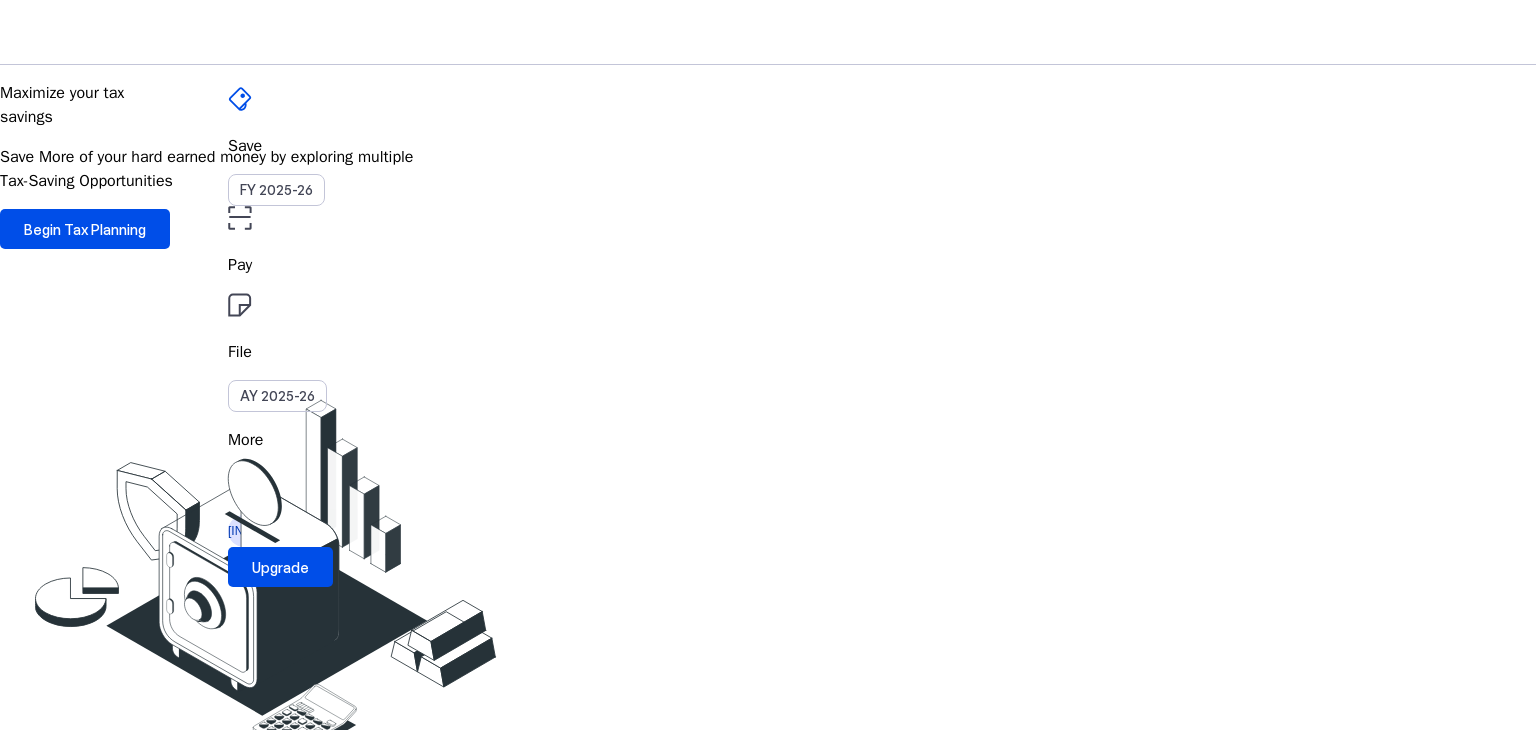 drag, startPoint x: 620, startPoint y: 40, endPoint x: 705, endPoint y: 33, distance: 85.28775 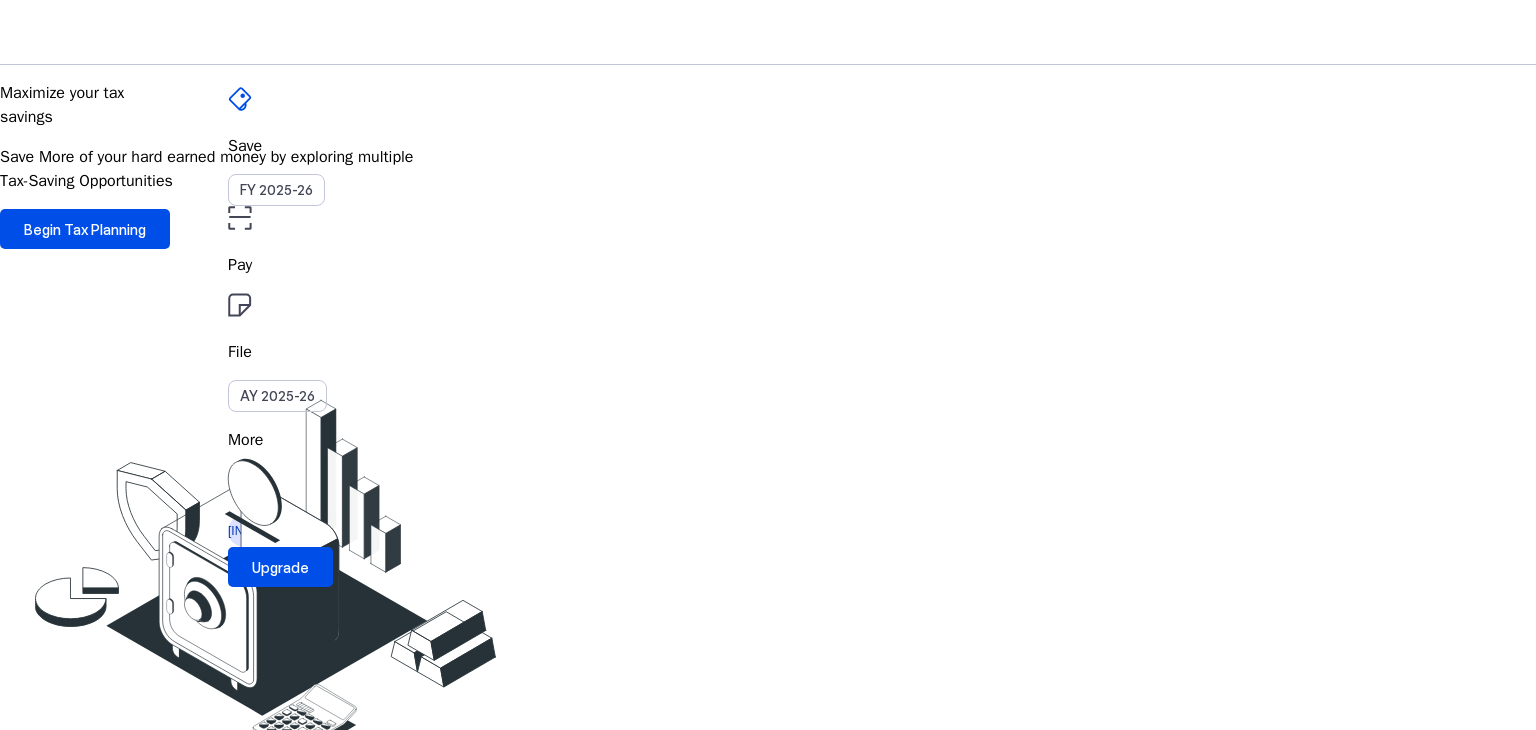 click at bounding box center (240, 218) 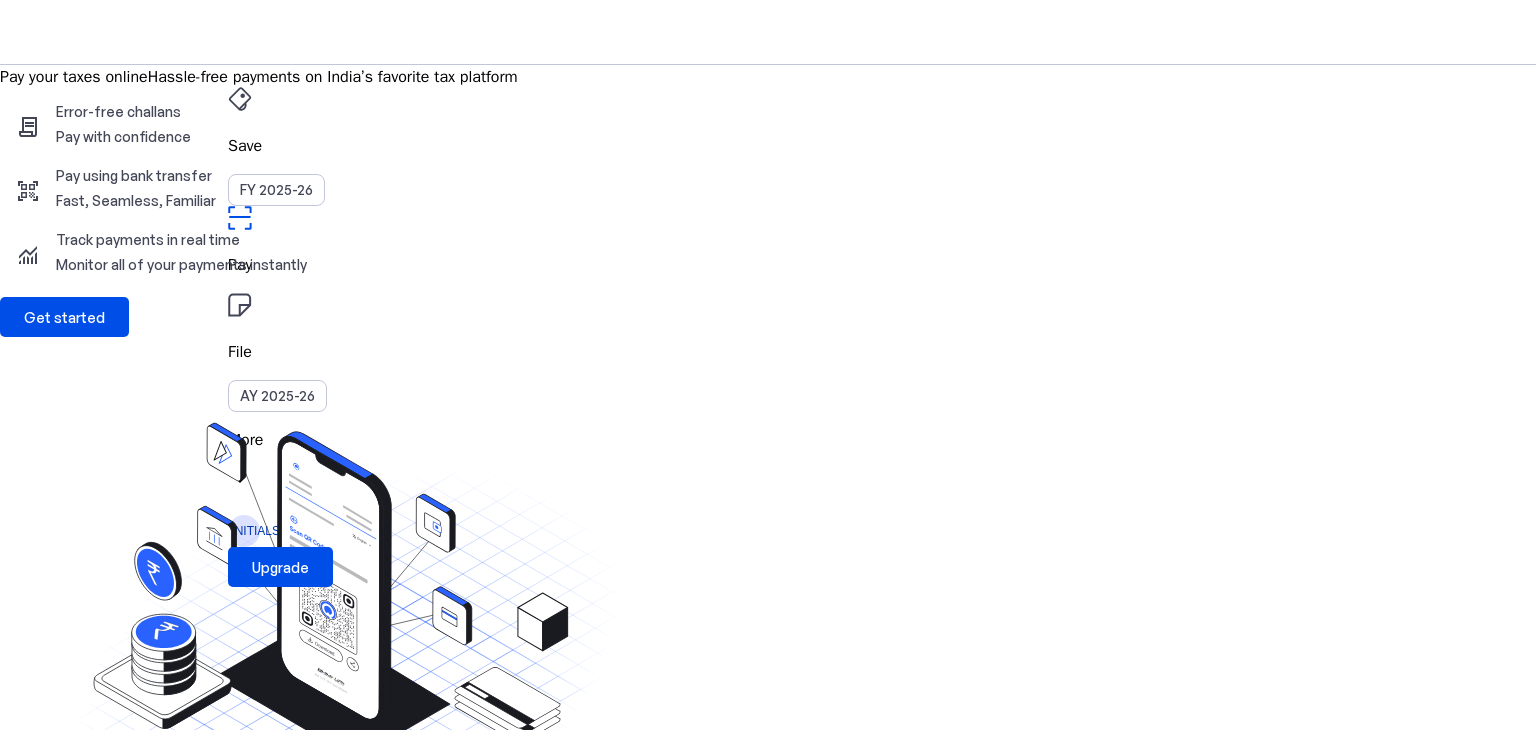 click on "File AY 2025-26" at bounding box center [768, 146] 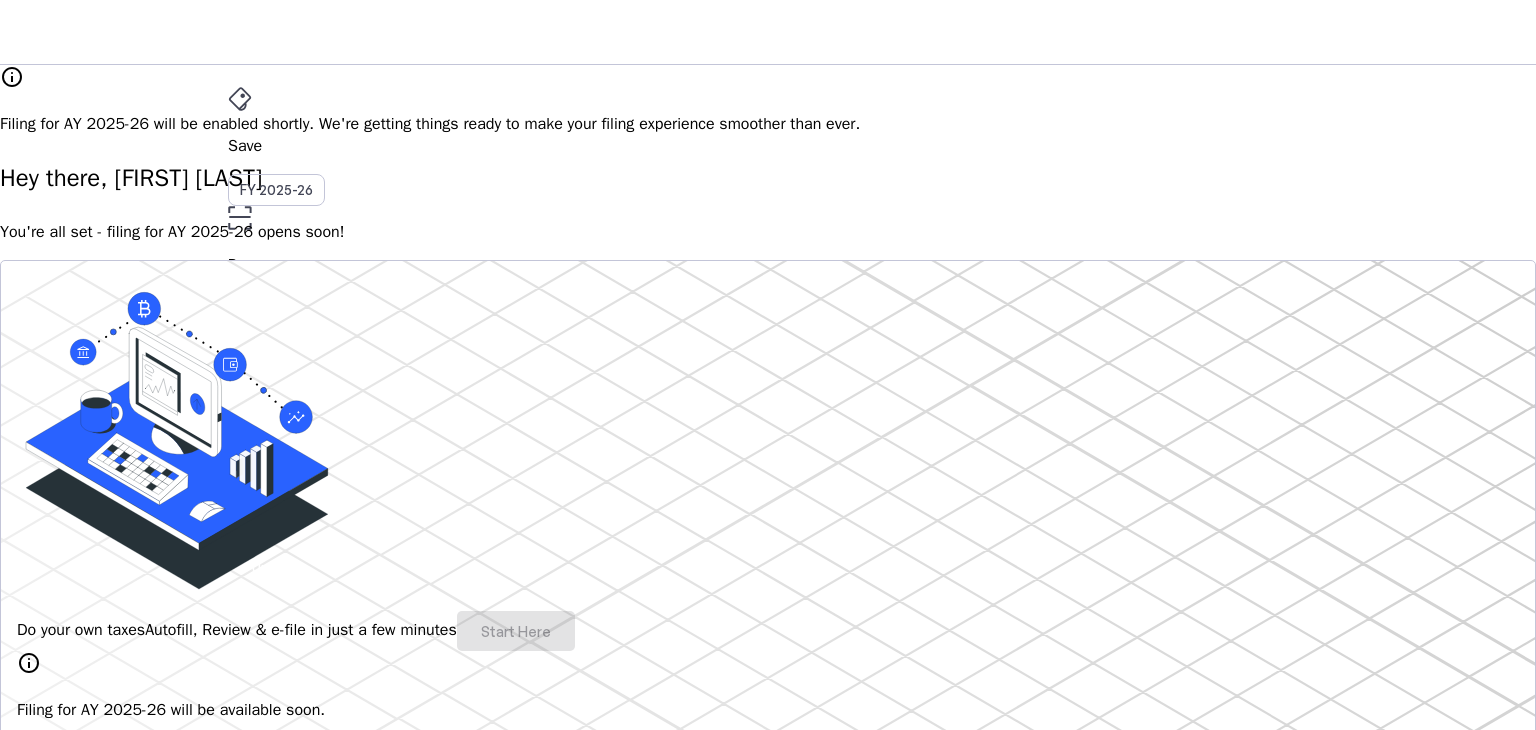 click on "Do your own taxes   Autofill, Review & e-file in just a few minutes   Start Here  info Filing for AY 2025-26 will be available soon." at bounding box center (768, 507) 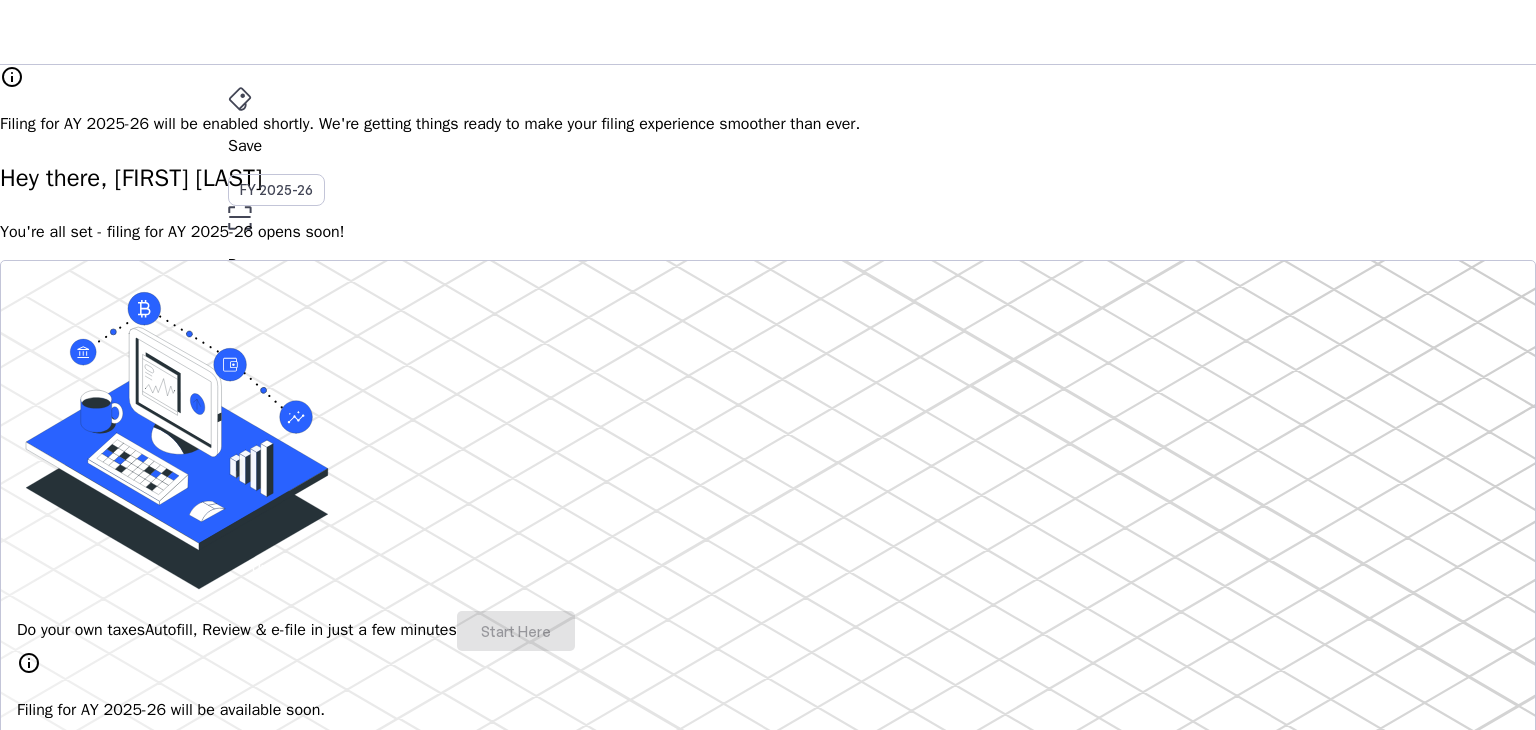 click on "Upgrade" at bounding box center [280, 567] 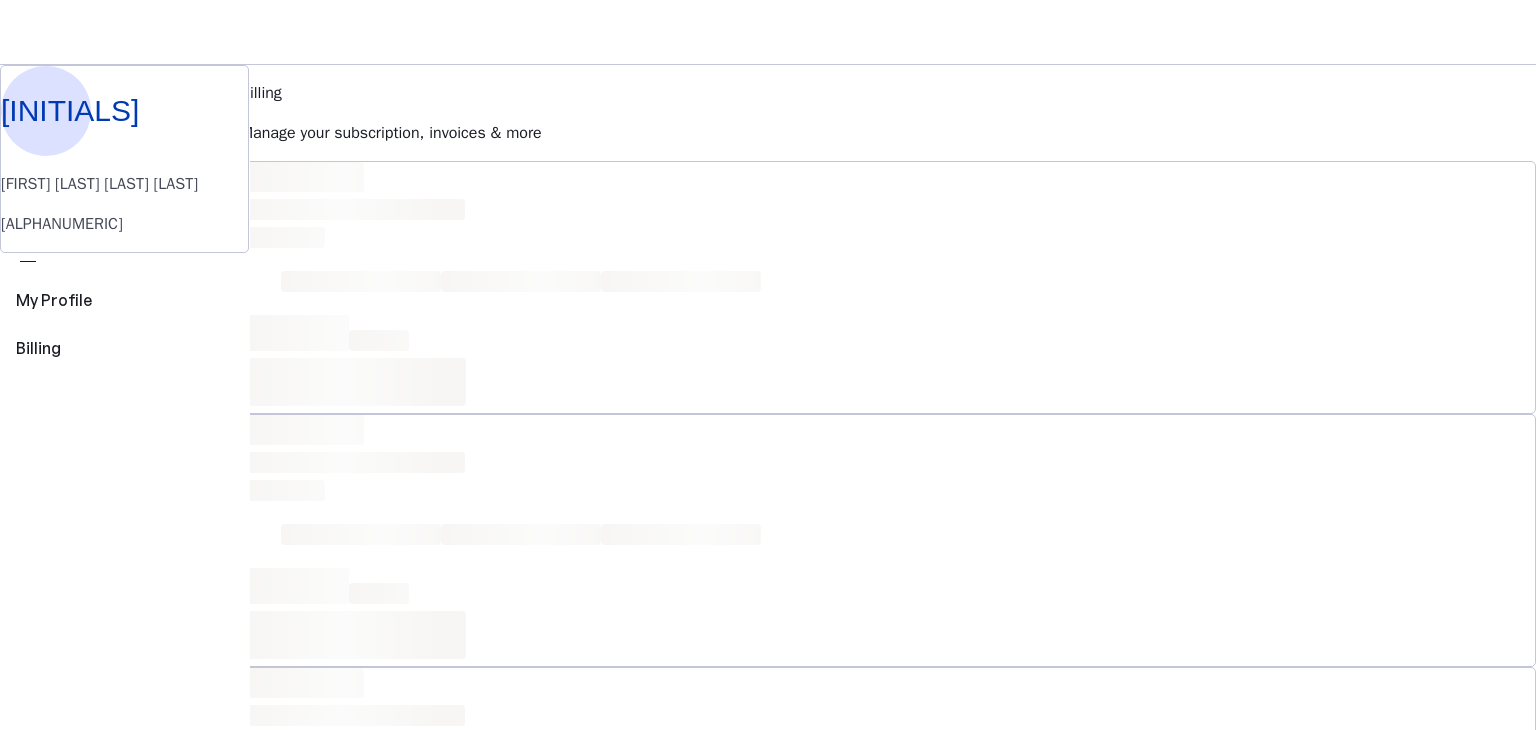 click on "[INITIALS]" at bounding box center (244, 531) 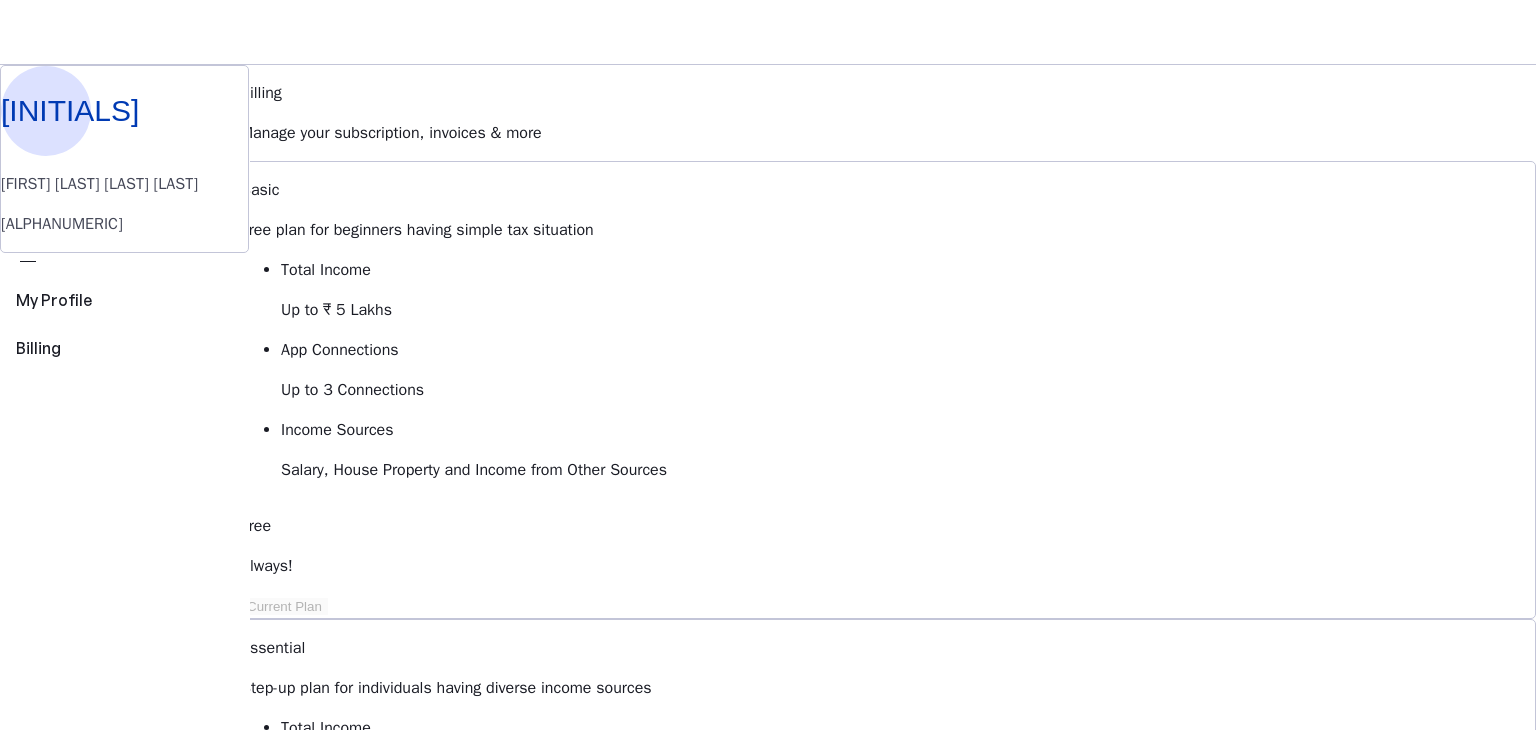 click on "Log Out" at bounding box center [63, 2896] 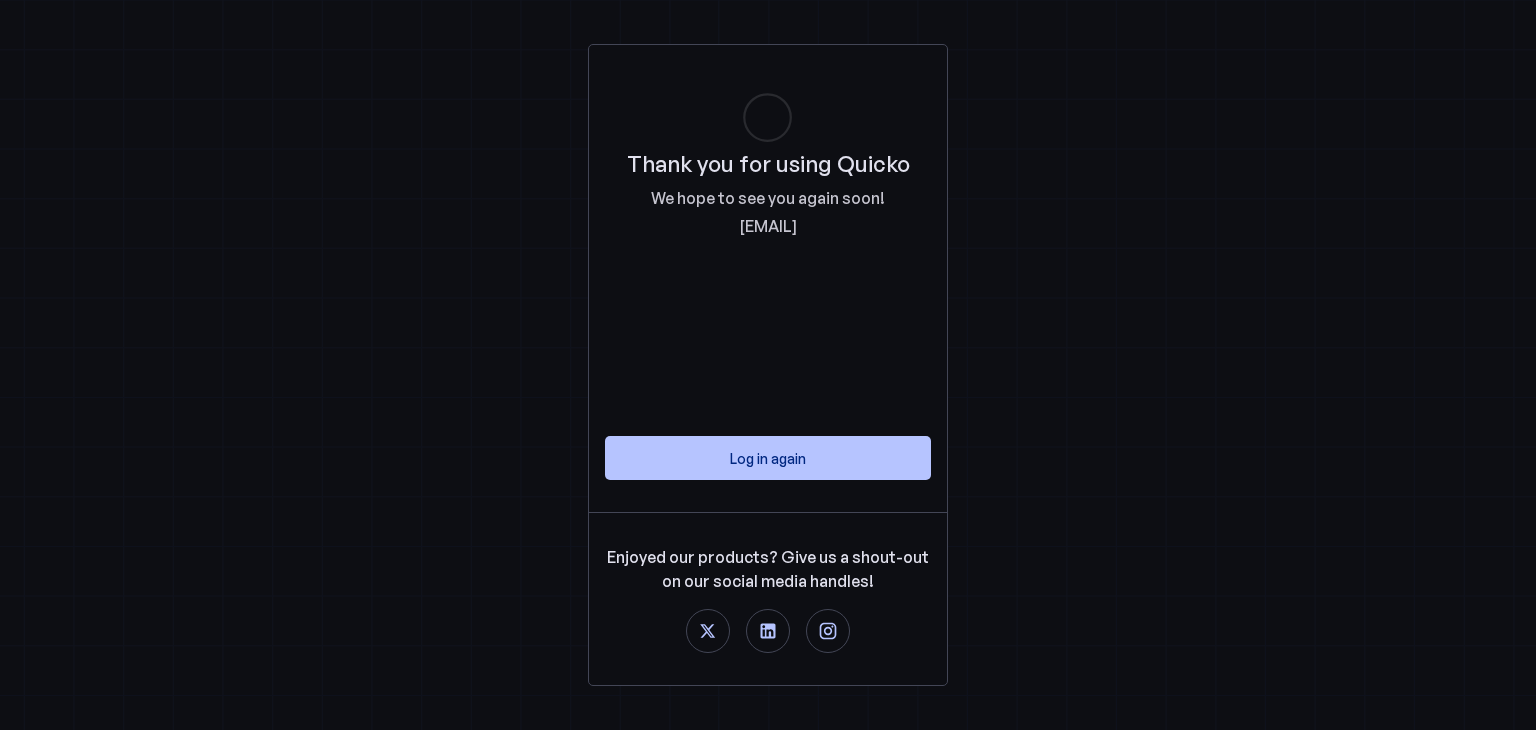 scroll, scrollTop: 0, scrollLeft: 0, axis: both 